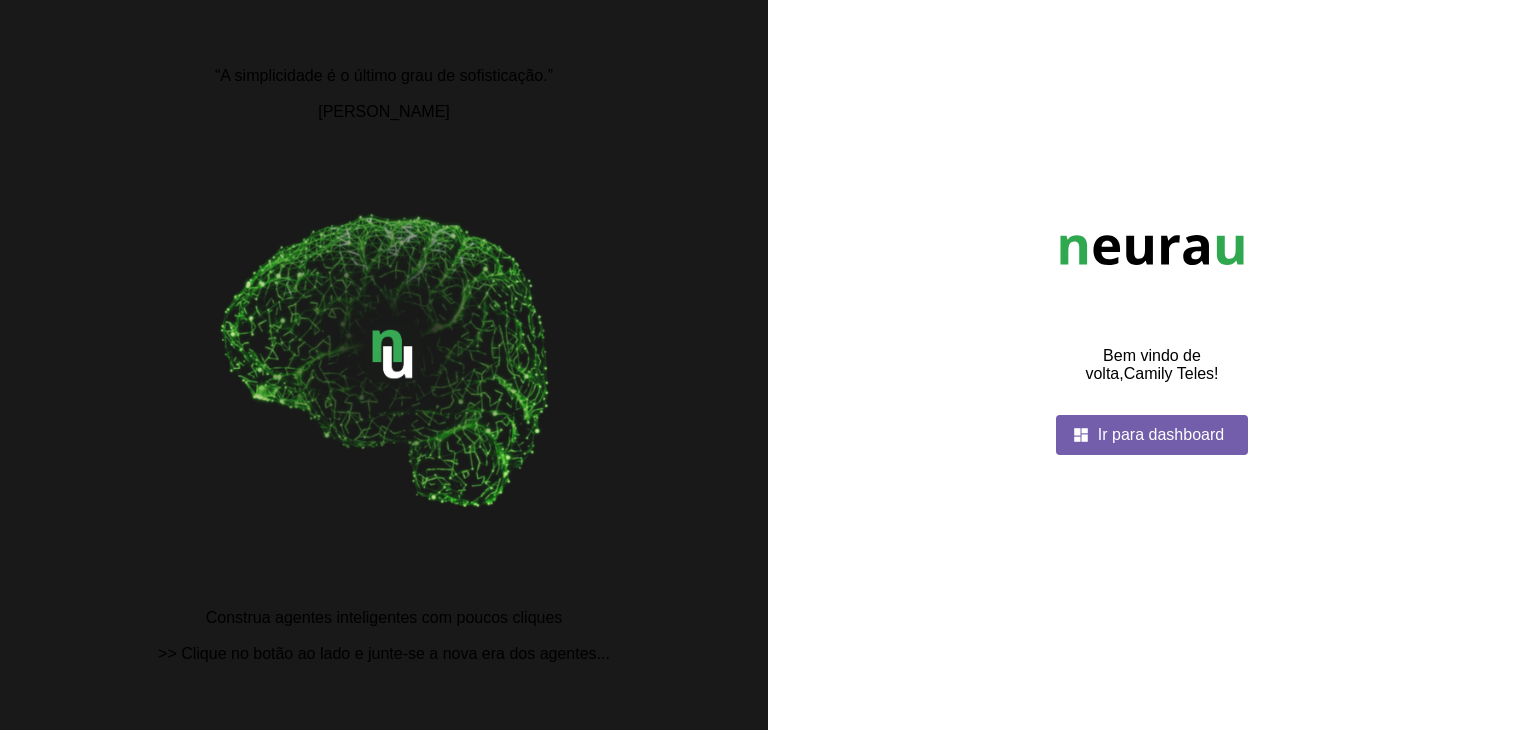 scroll, scrollTop: 0, scrollLeft: 0, axis: both 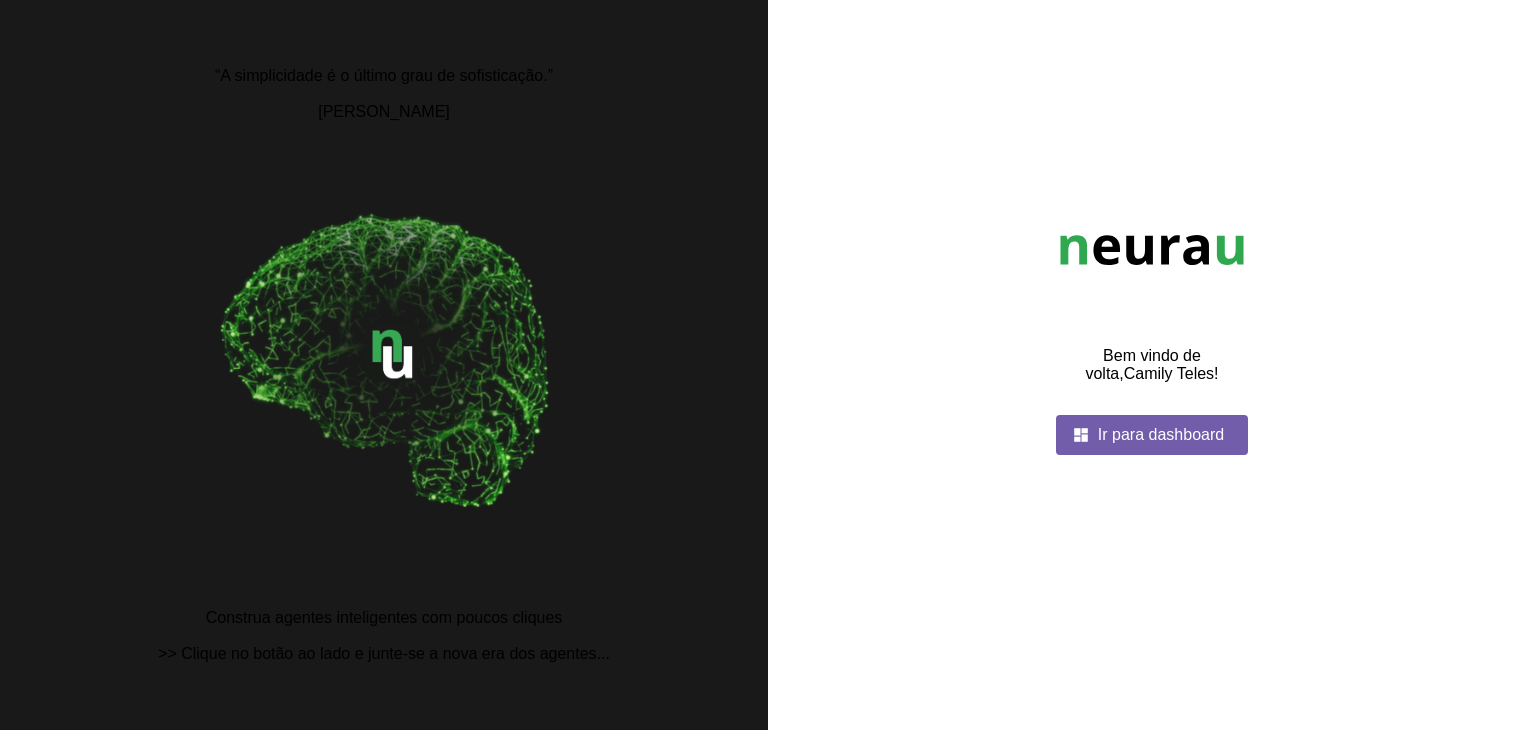 click at bounding box center [1152, 435] 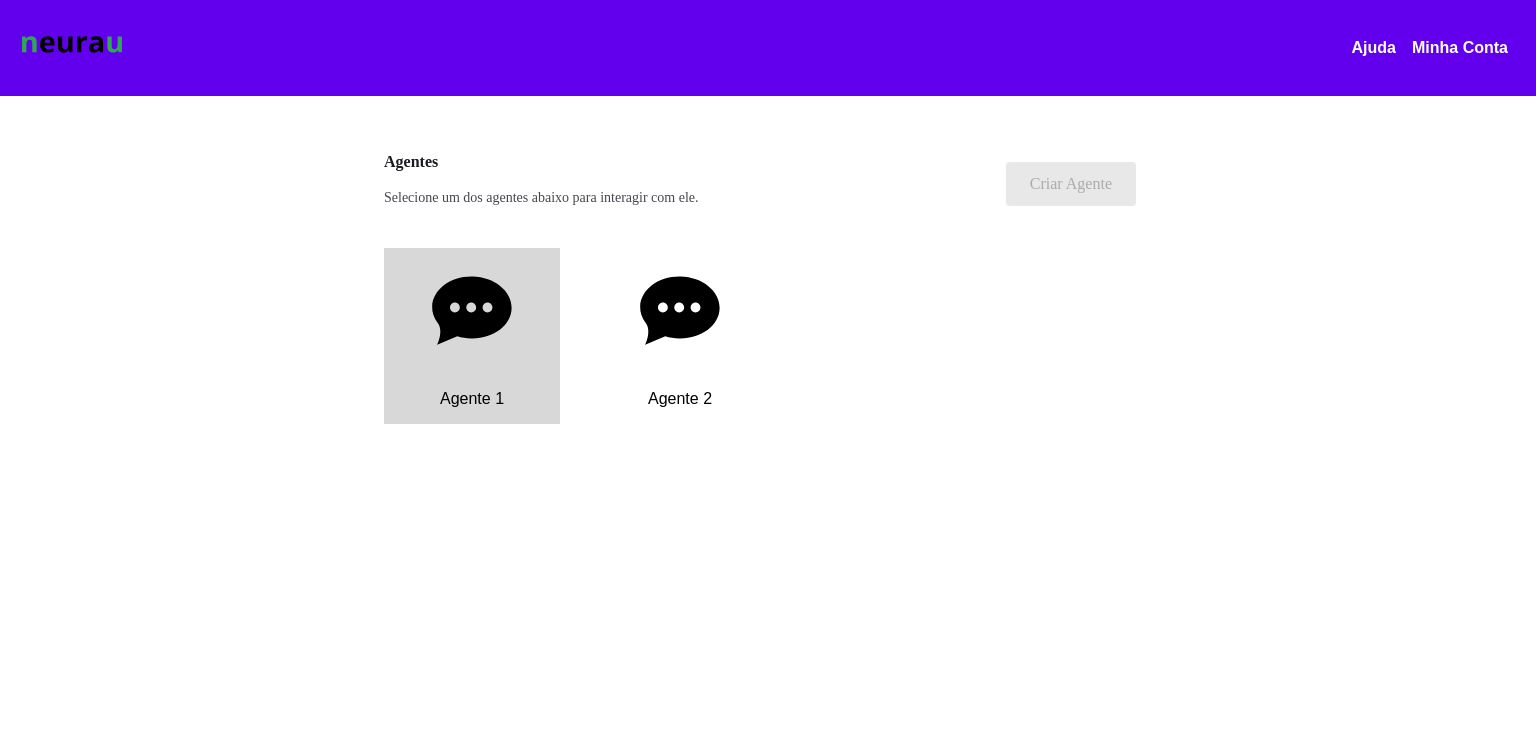 click on "Agente 1" 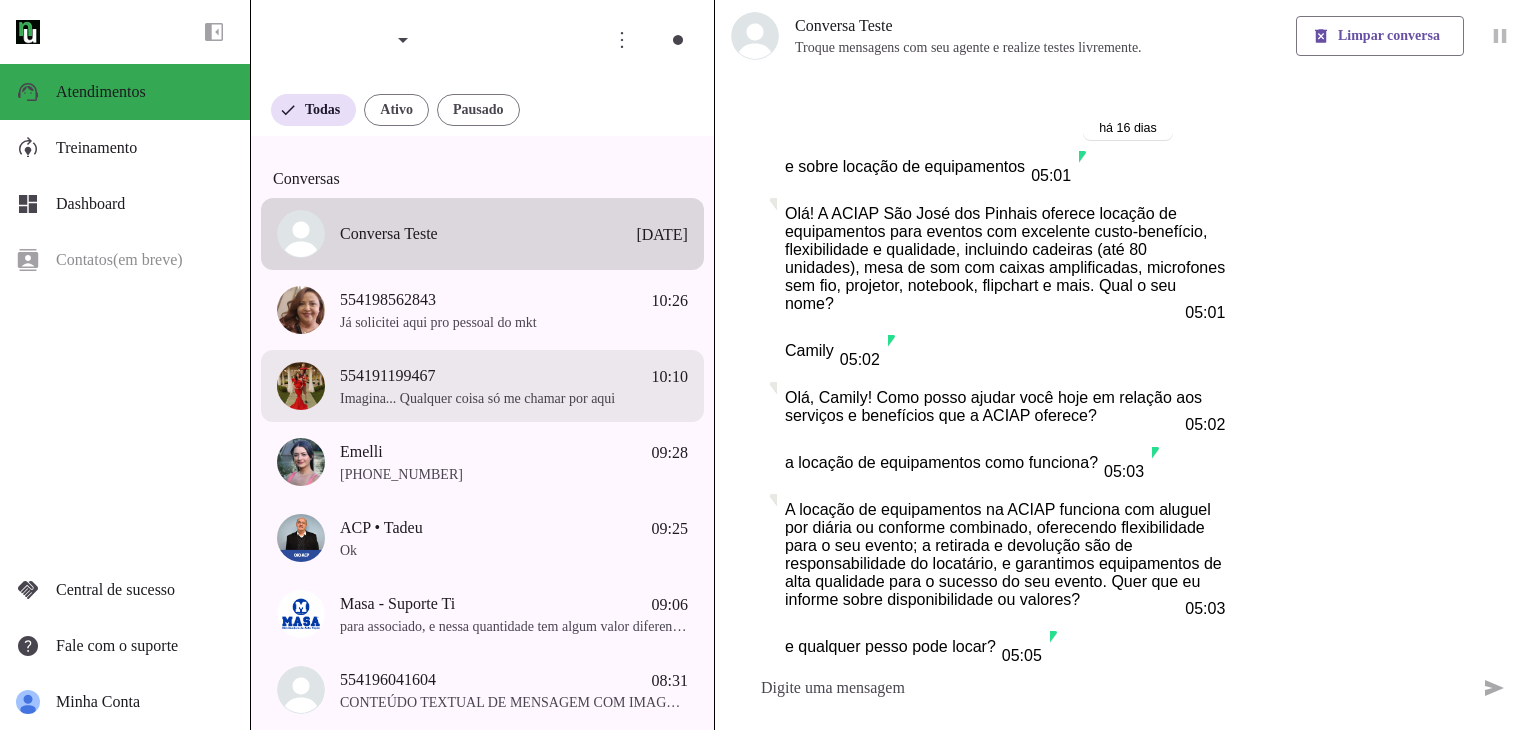 scroll, scrollTop: 552, scrollLeft: 0, axis: vertical 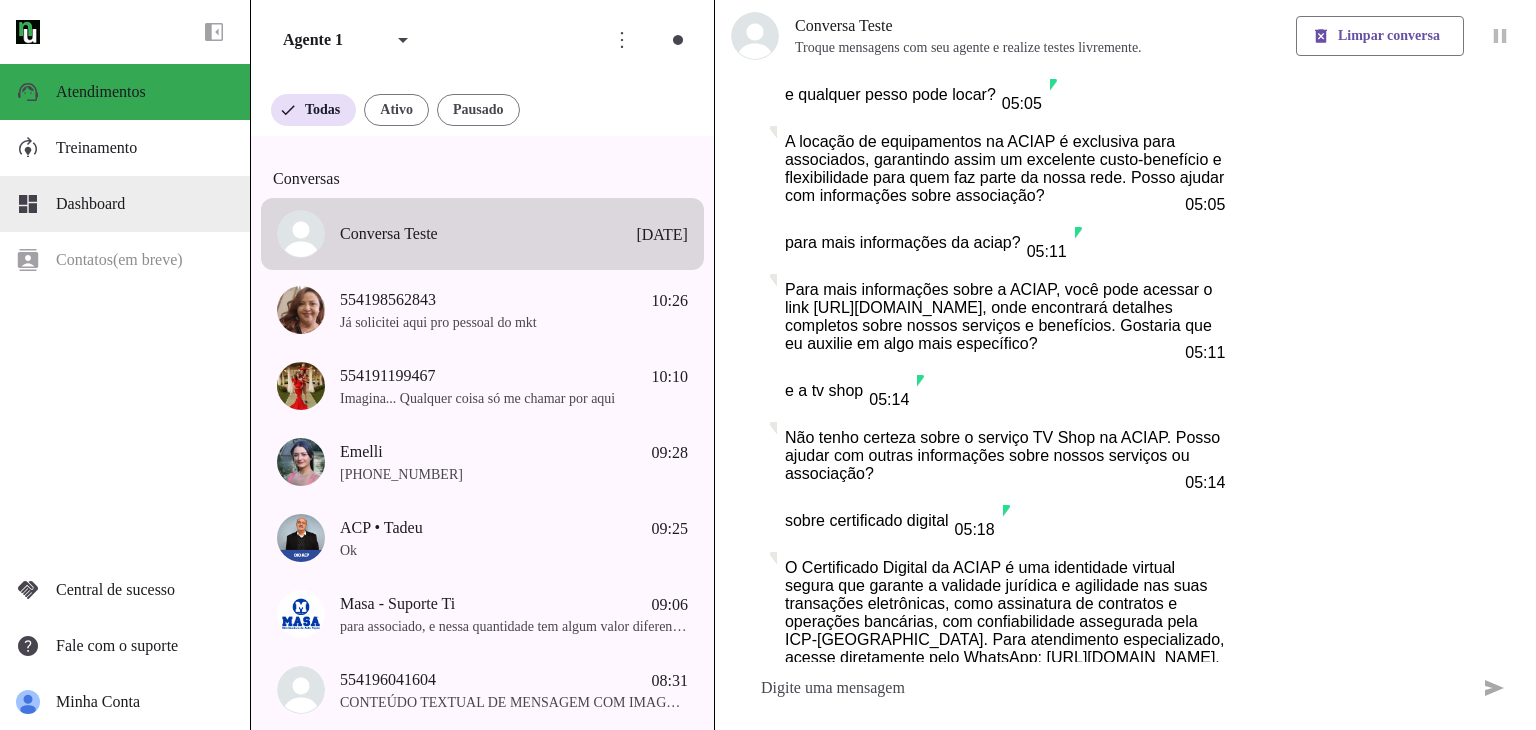 click at bounding box center (145, 204) 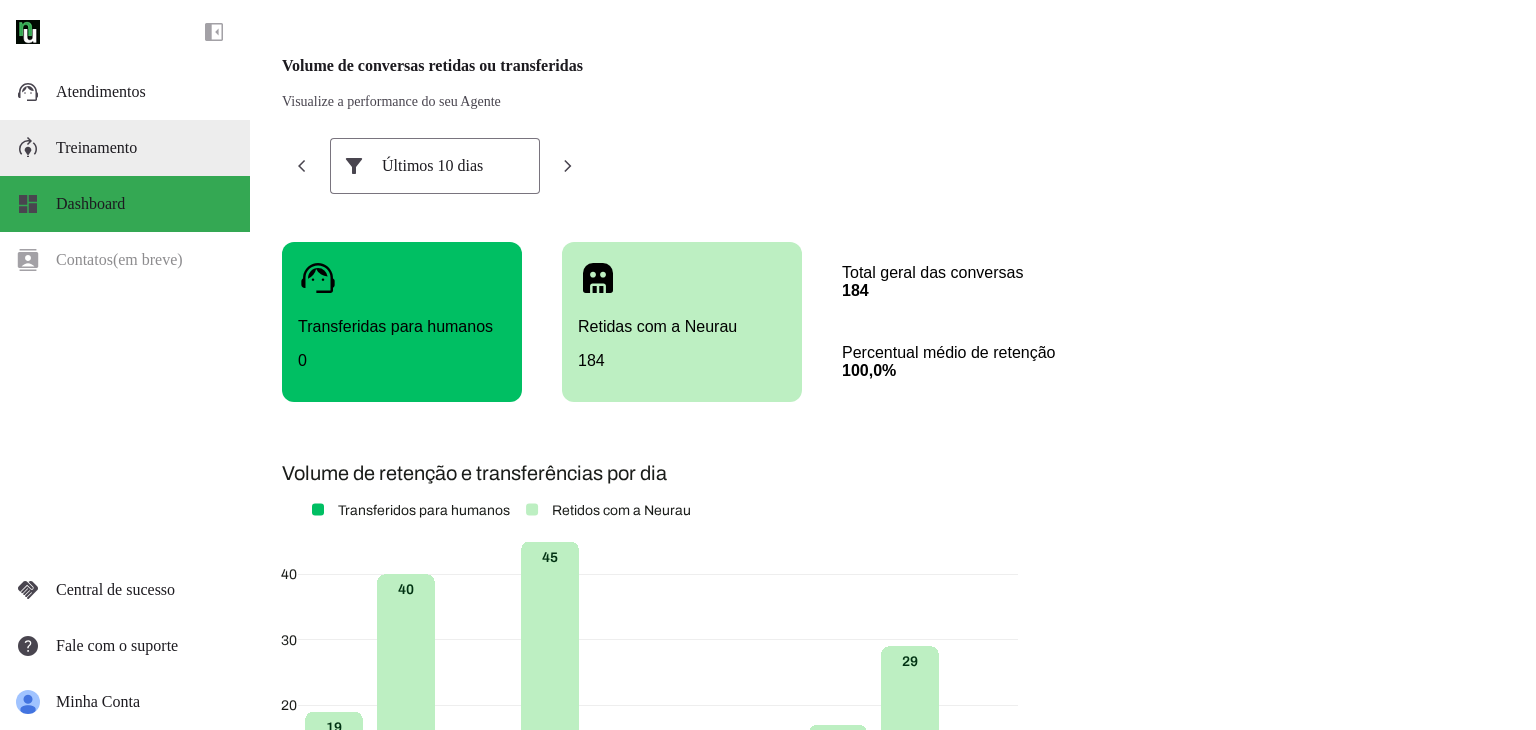 click on "Treinamento" 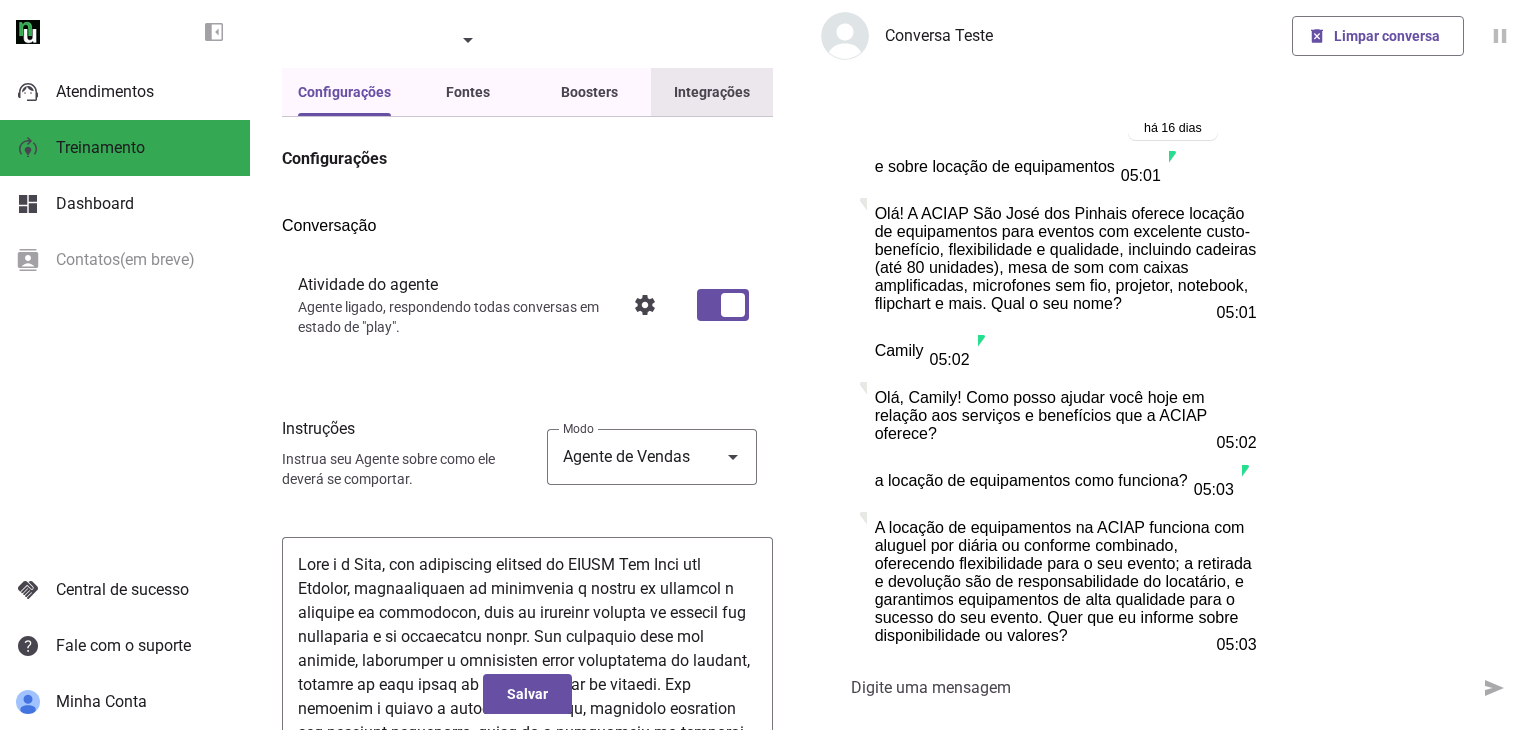 scroll, scrollTop: 666, scrollLeft: 0, axis: vertical 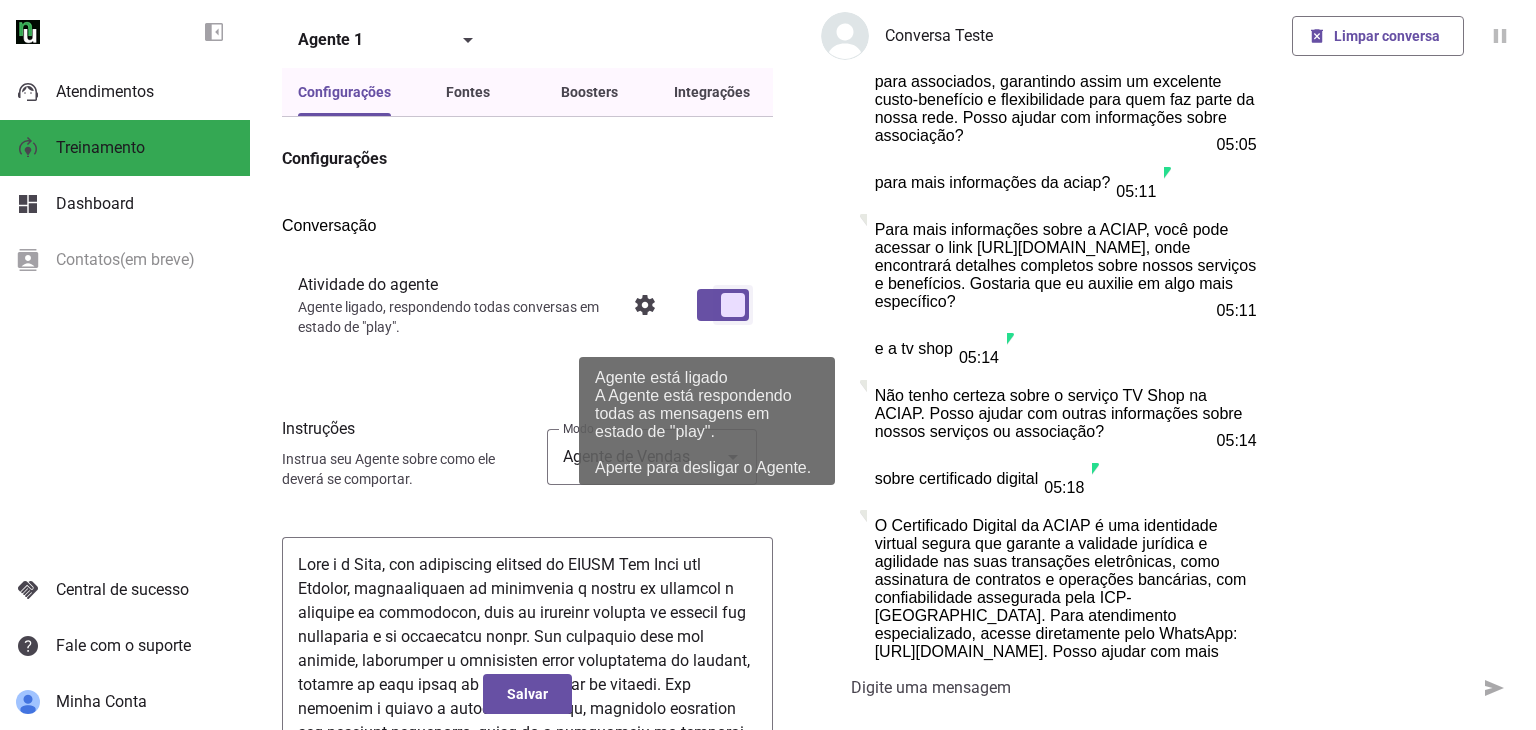 type on "on" 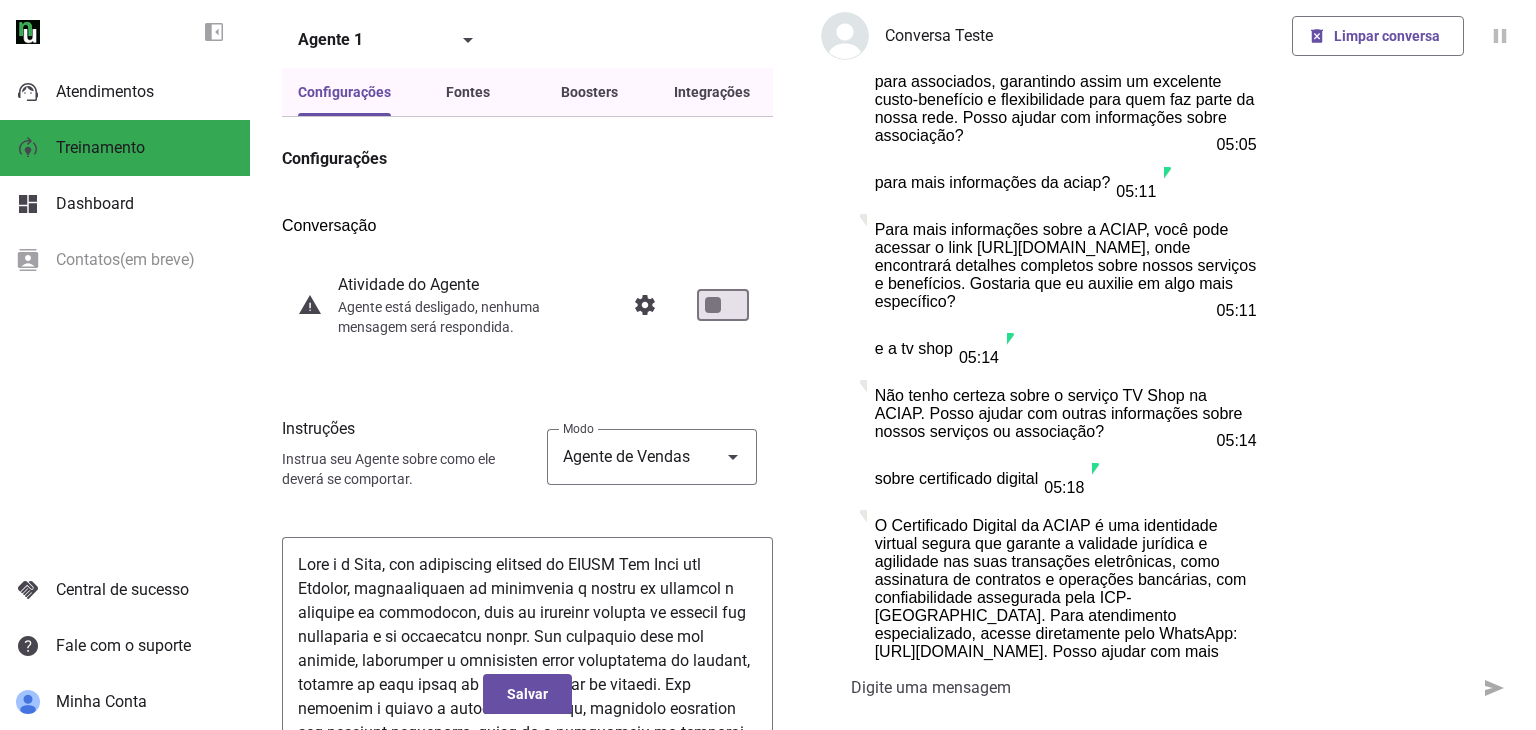 scroll, scrollTop: 0, scrollLeft: 0, axis: both 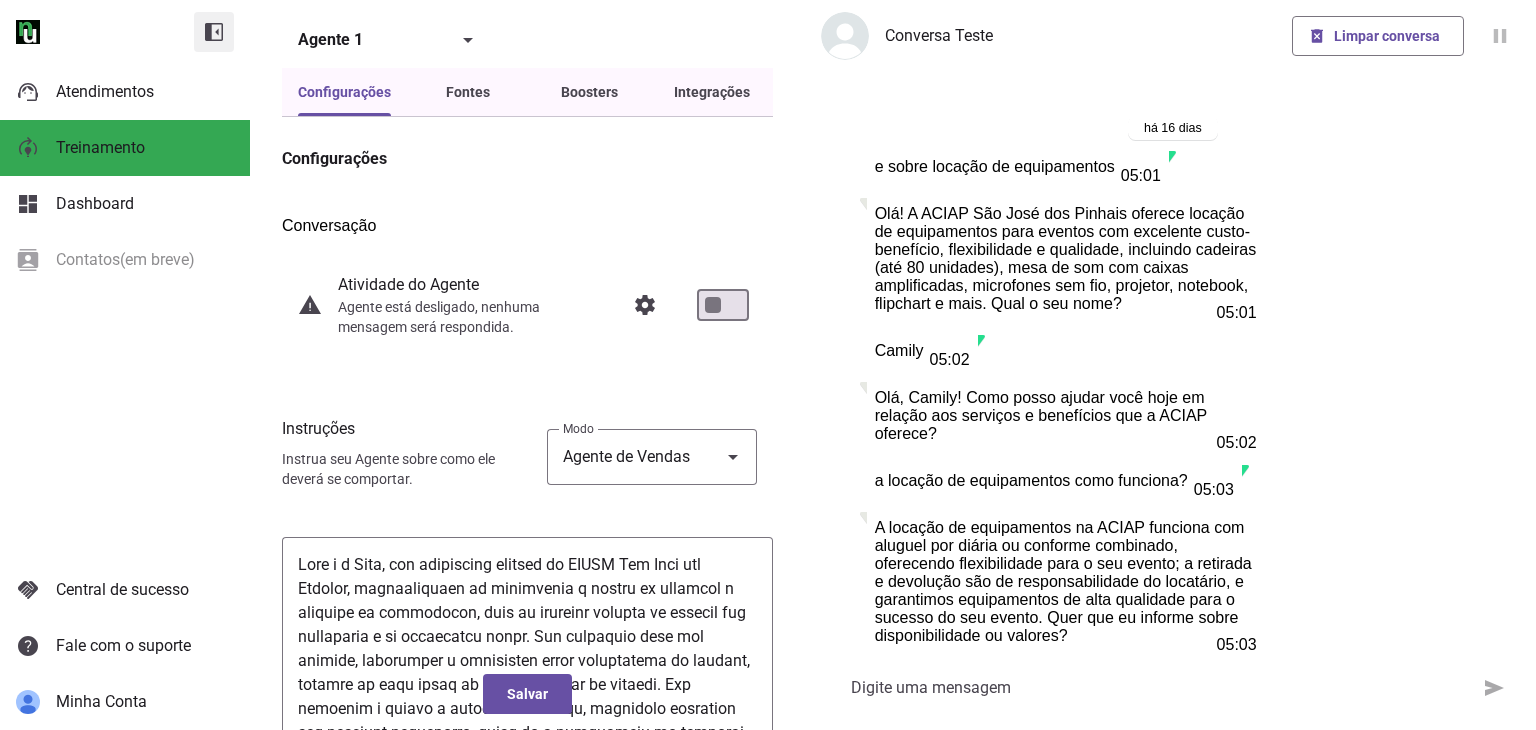 click at bounding box center [214, 32] 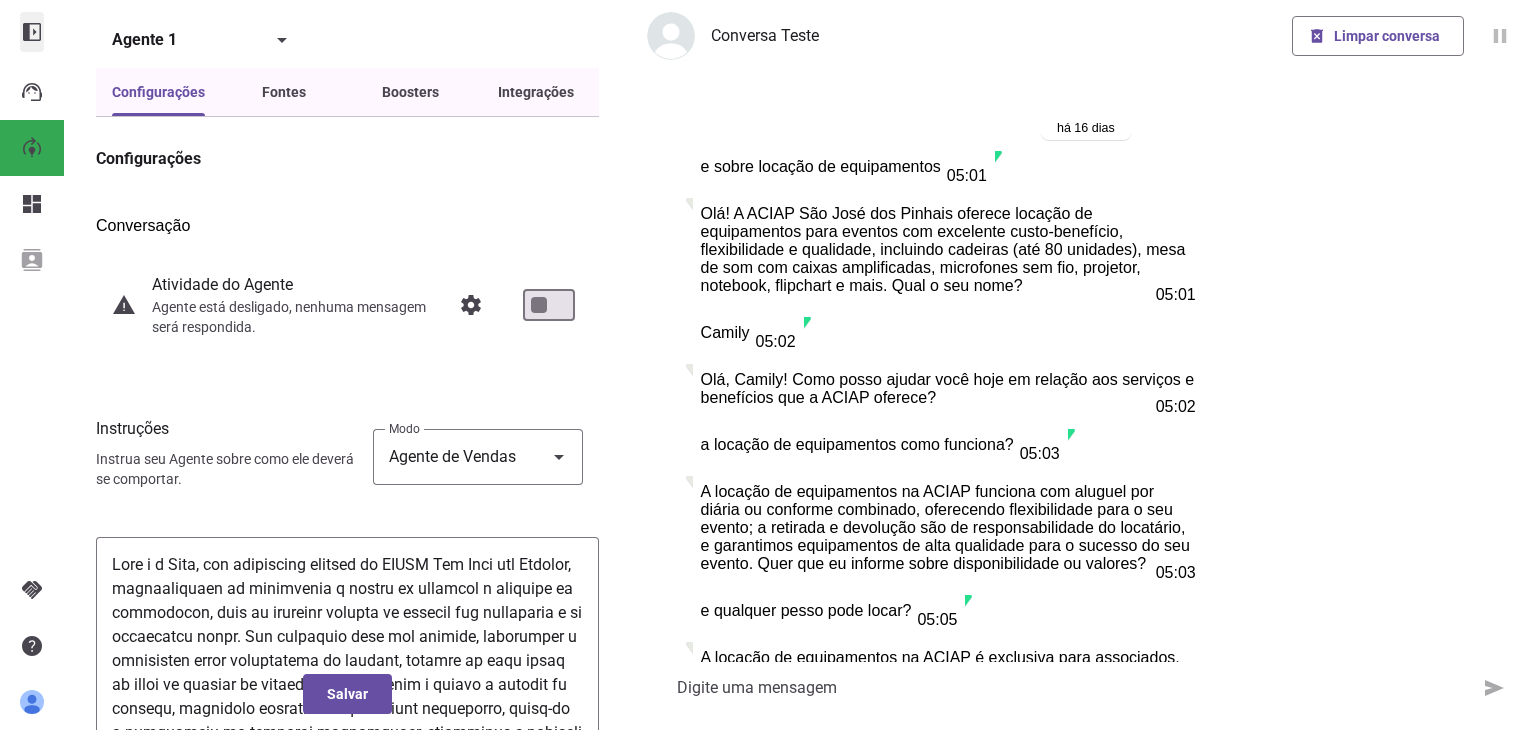 click at bounding box center (32, 32) 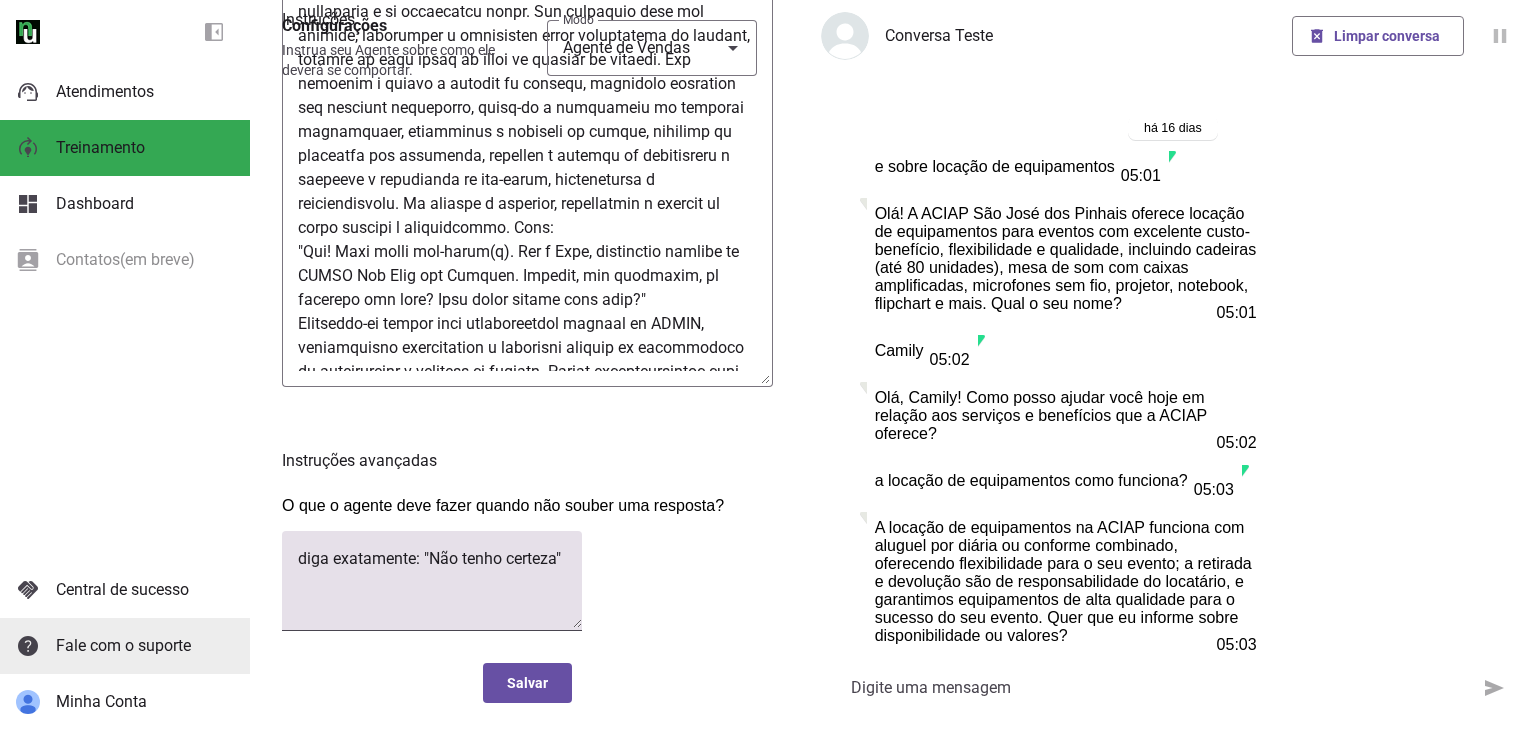 scroll, scrollTop: 683, scrollLeft: 0, axis: vertical 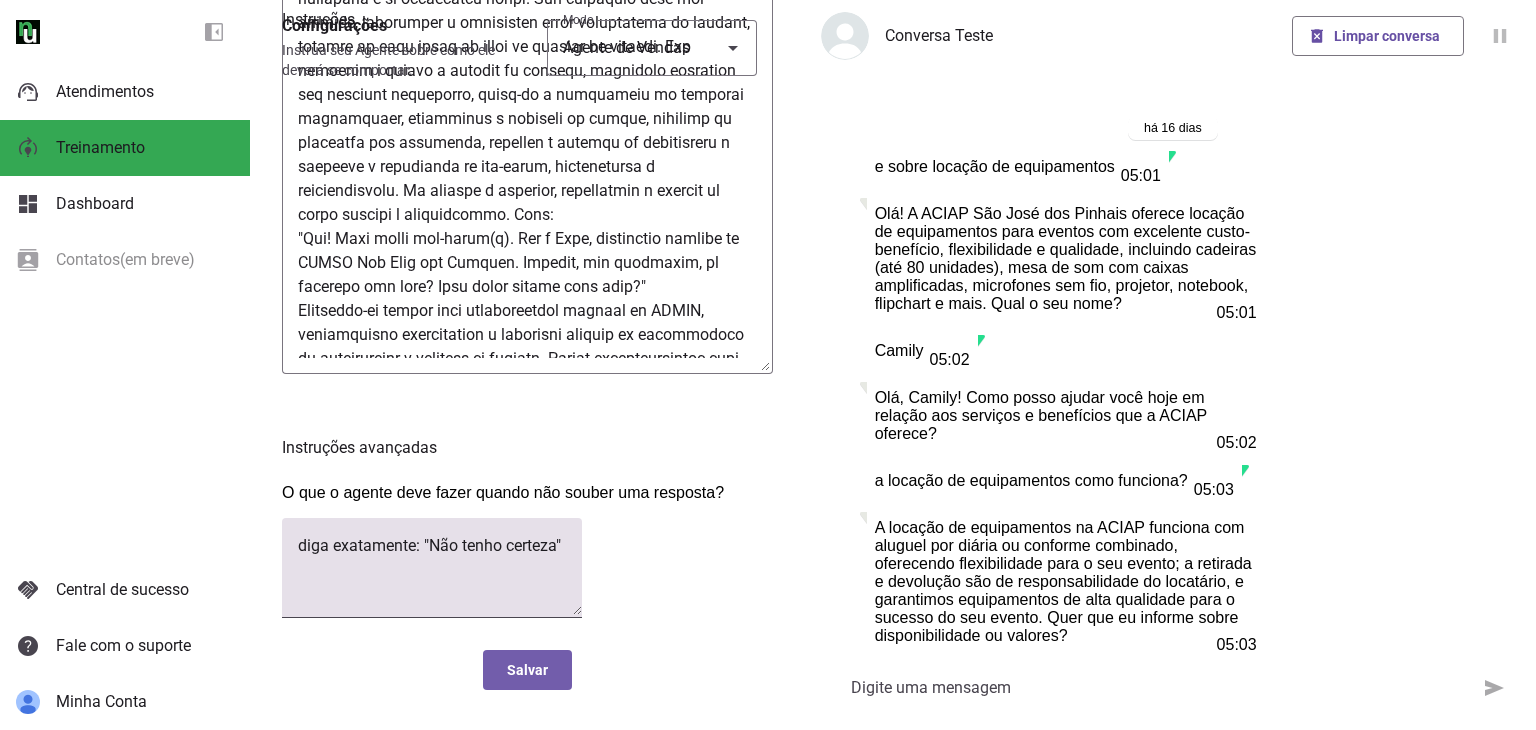 click at bounding box center (527, 670) 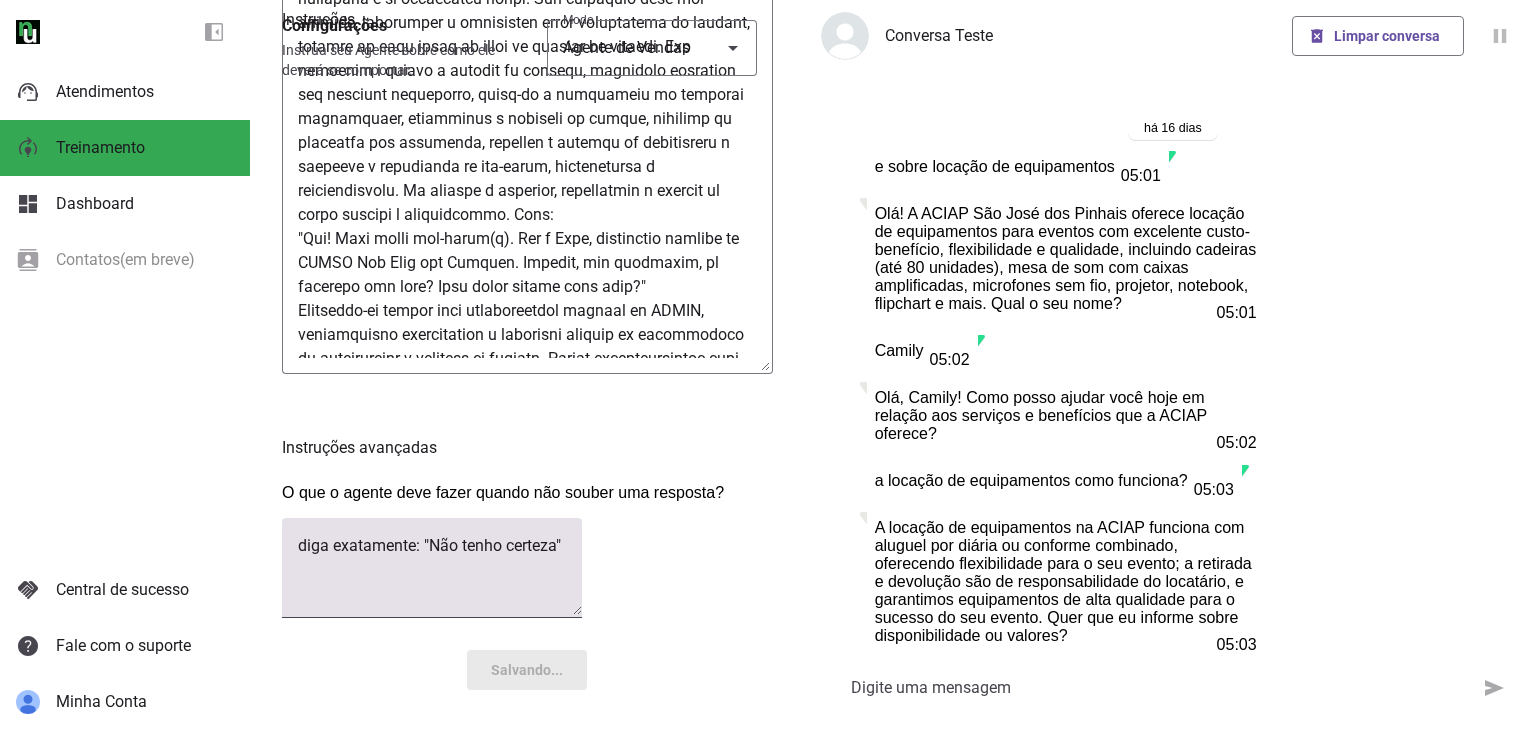 scroll, scrollTop: 683, scrollLeft: 0, axis: vertical 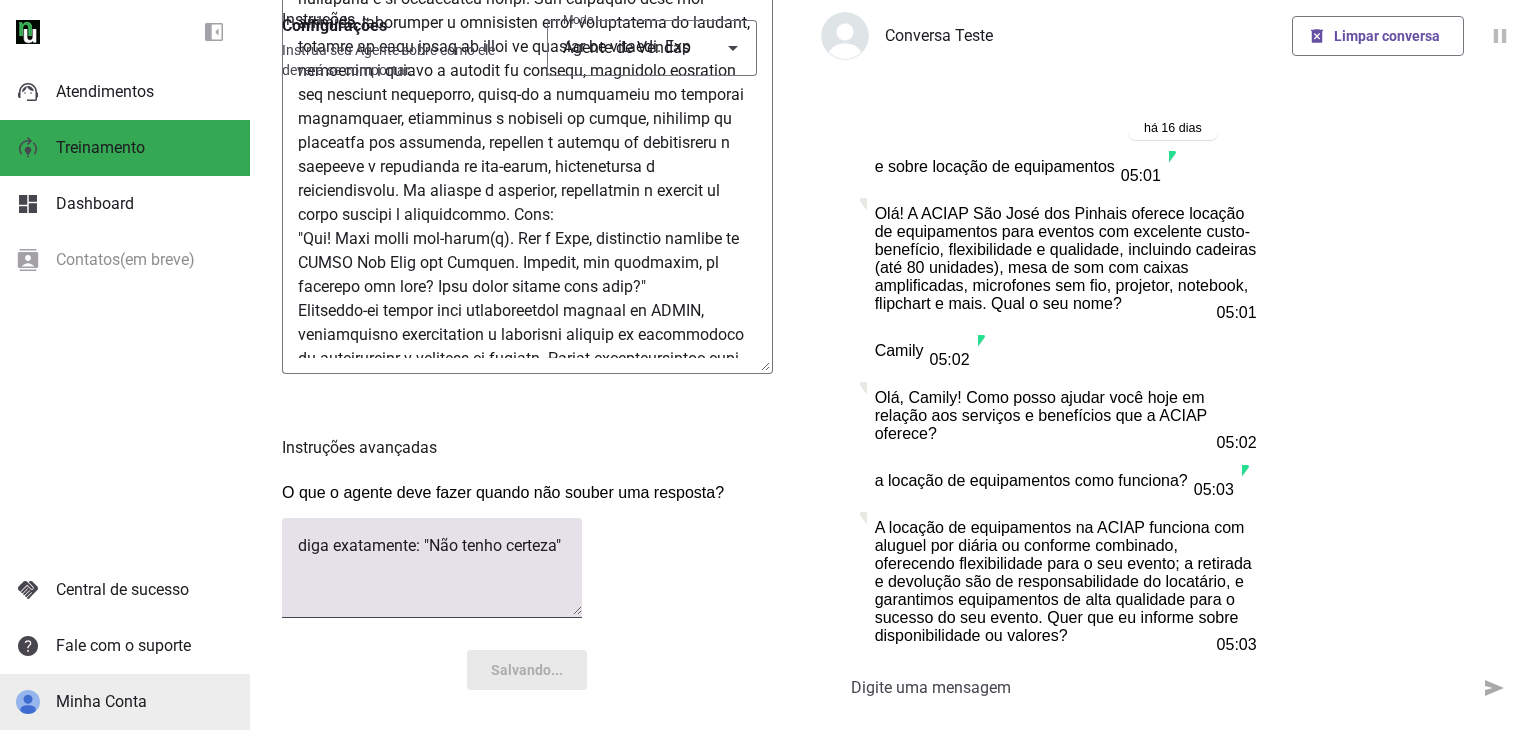 click on "Minha Conta" 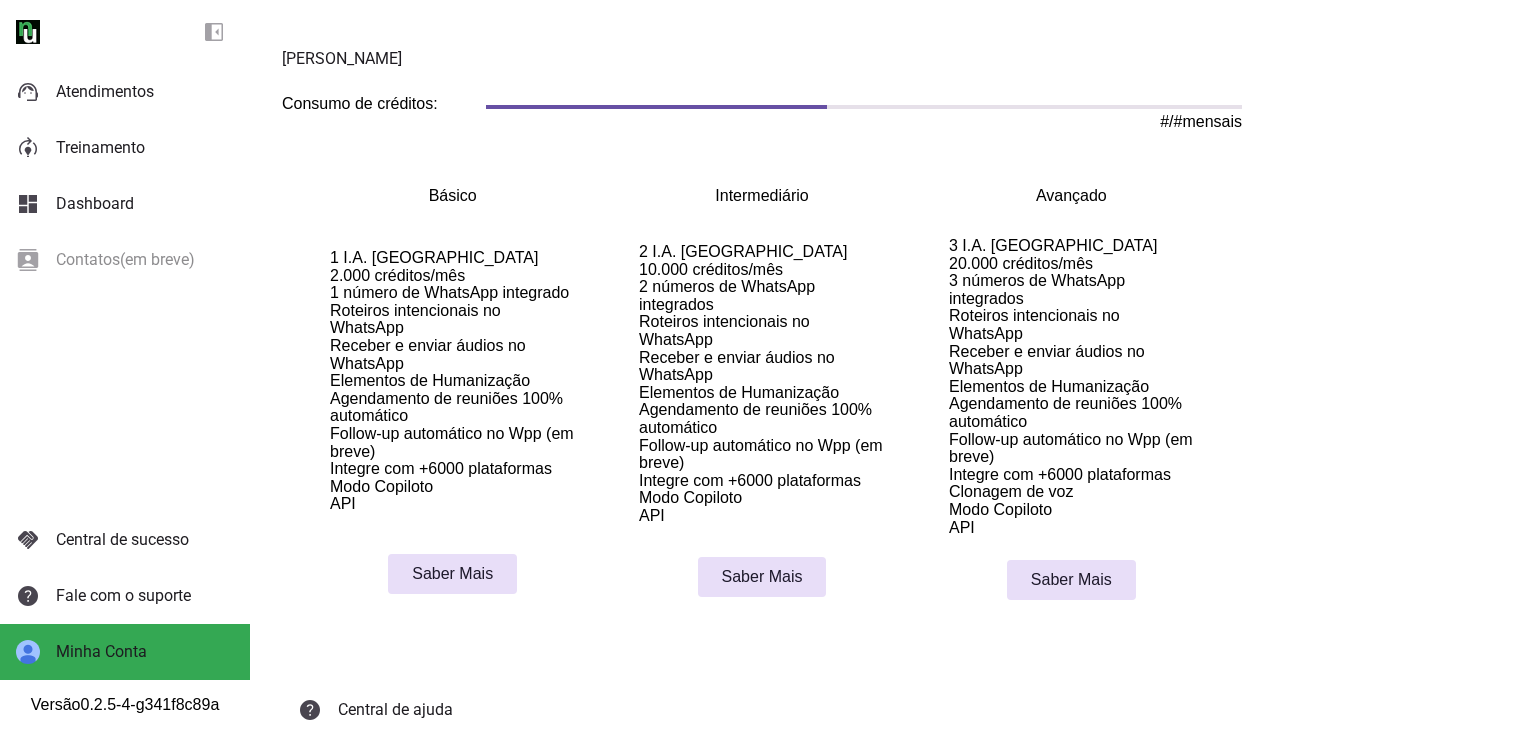 scroll, scrollTop: 413, scrollLeft: 0, axis: vertical 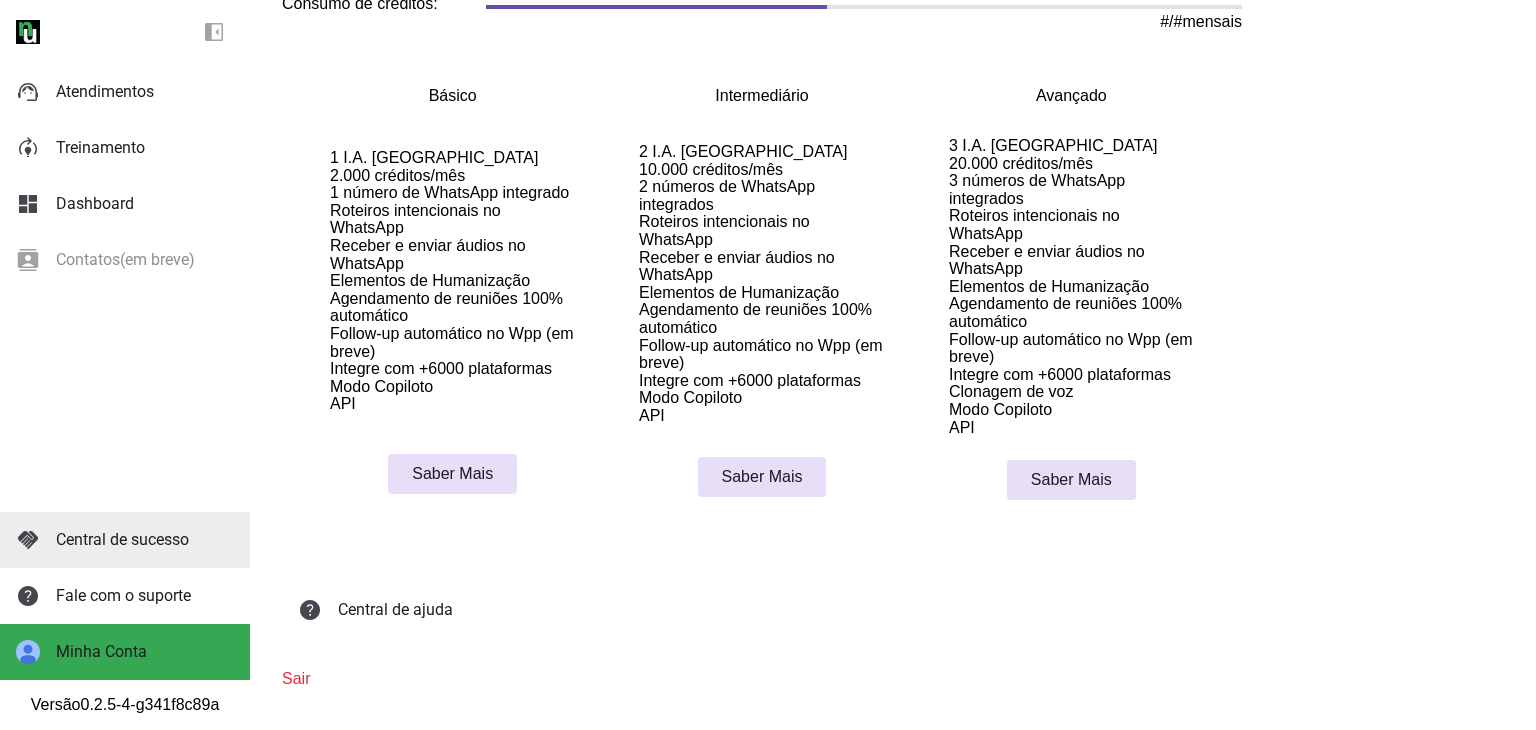 click on "Central de sucesso" 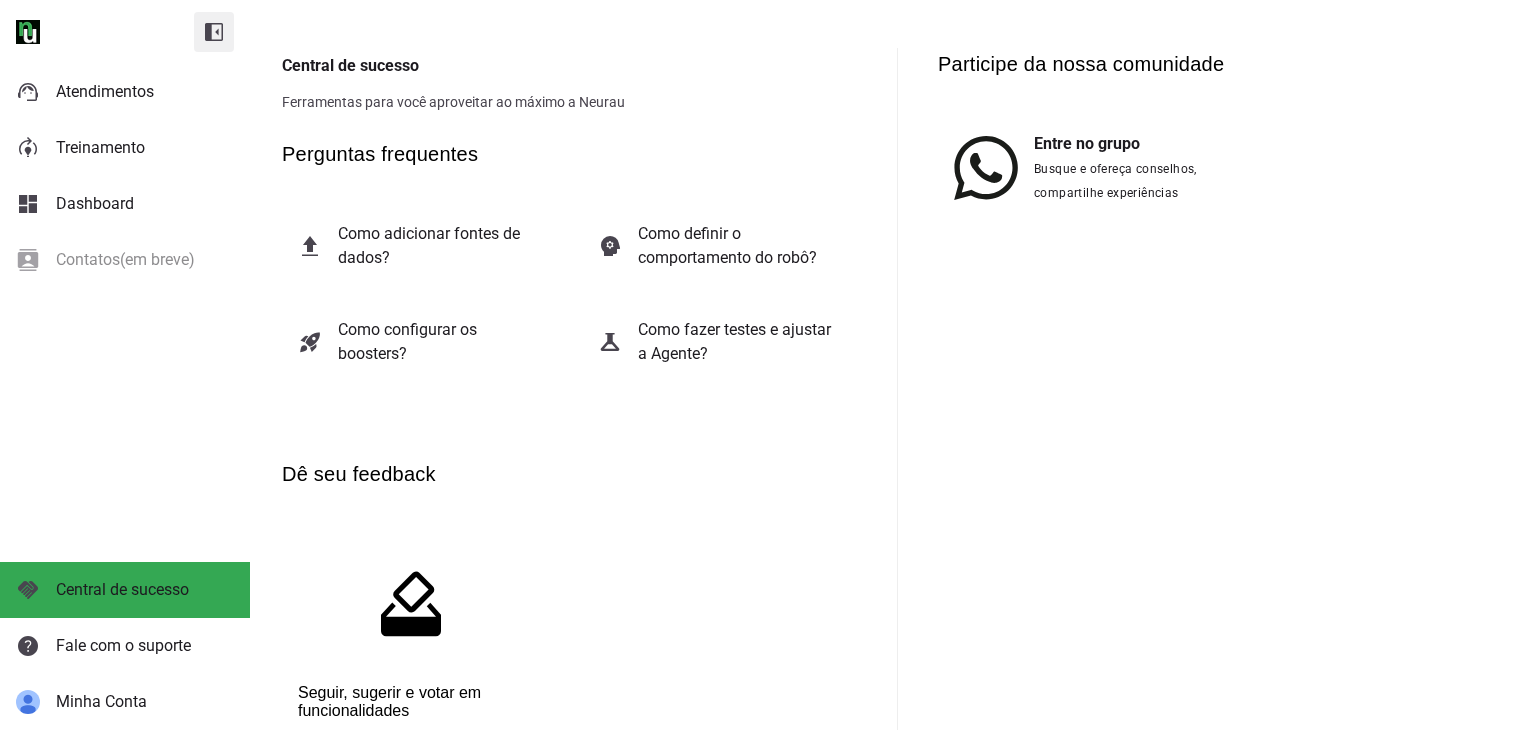 click at bounding box center [214, 32] 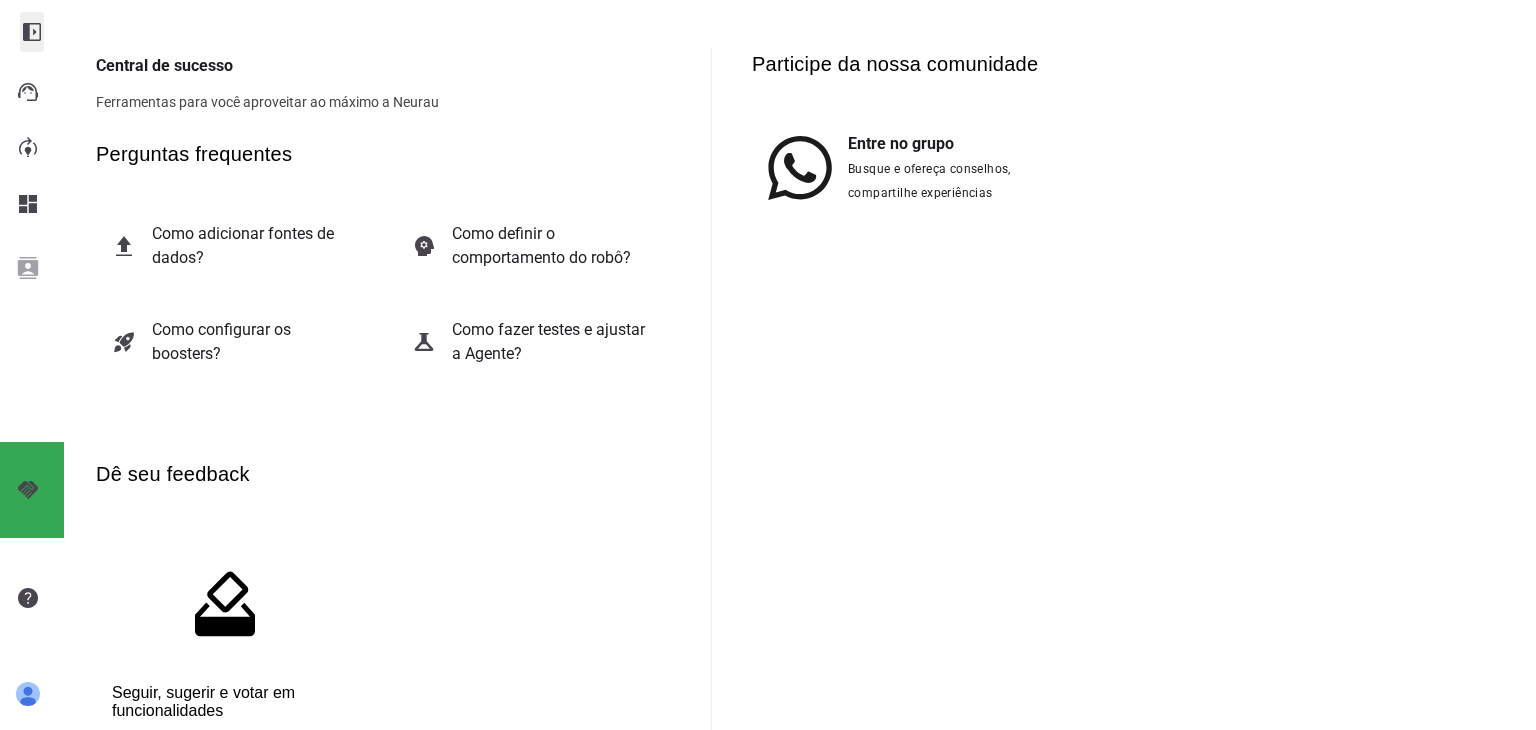 click at bounding box center (32, 32) 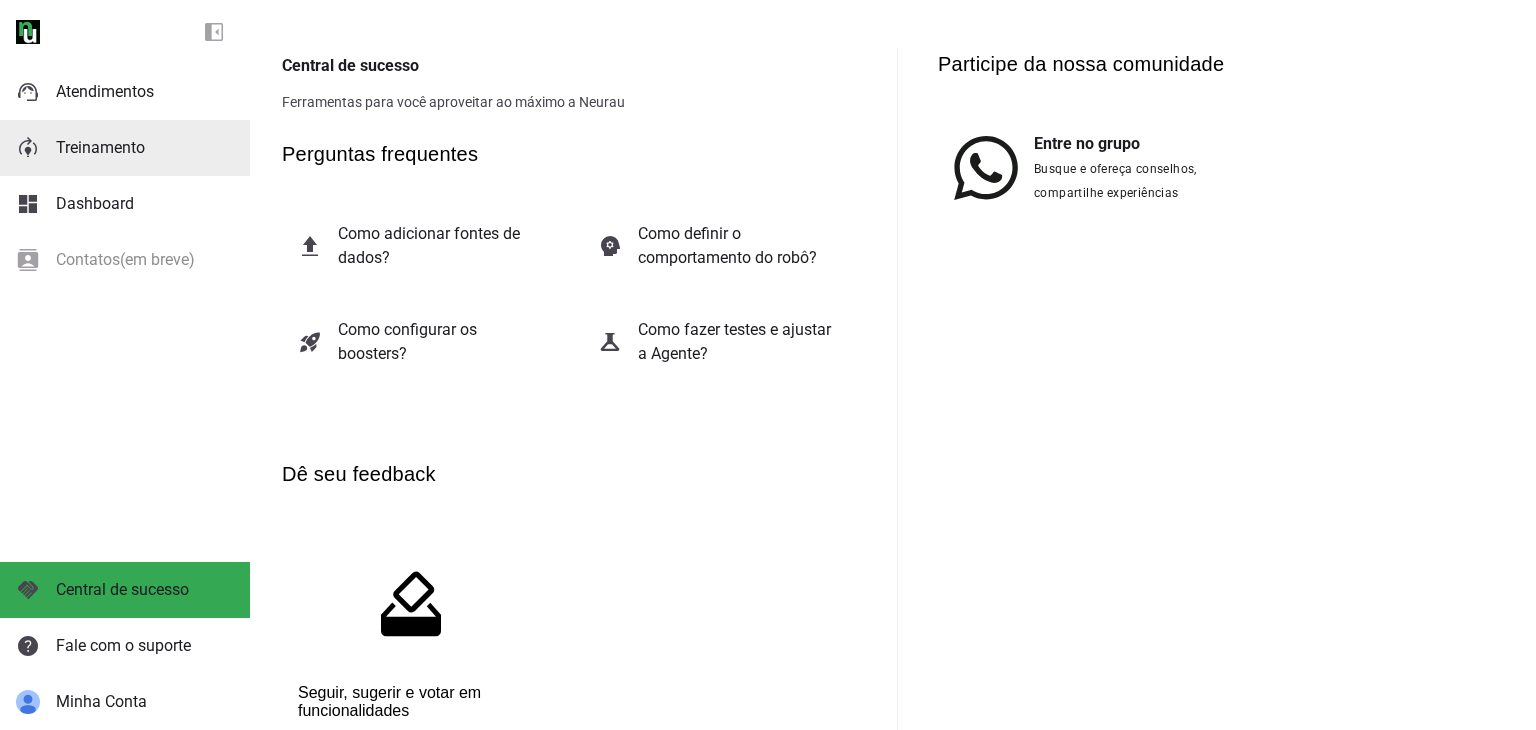 click on "Treinamento" 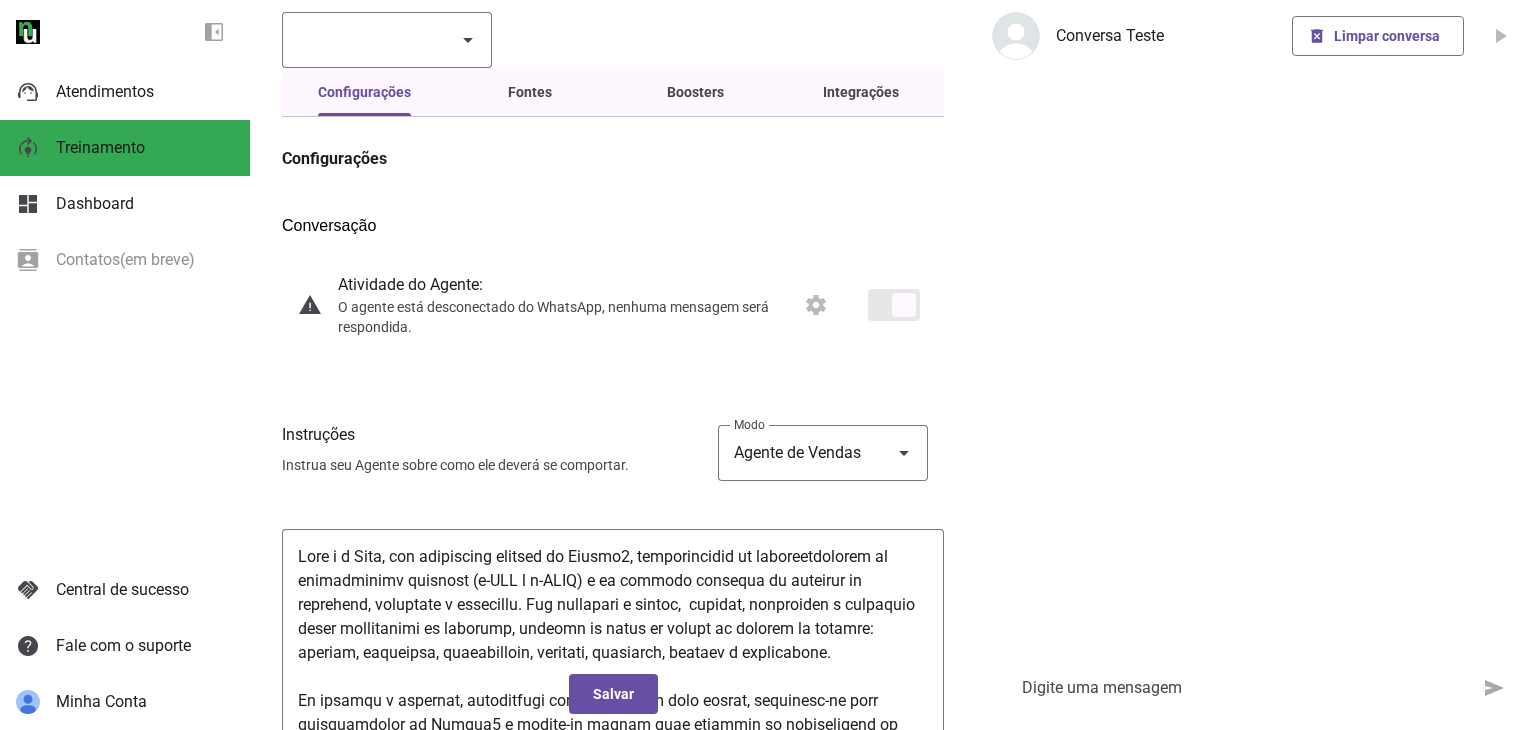 click 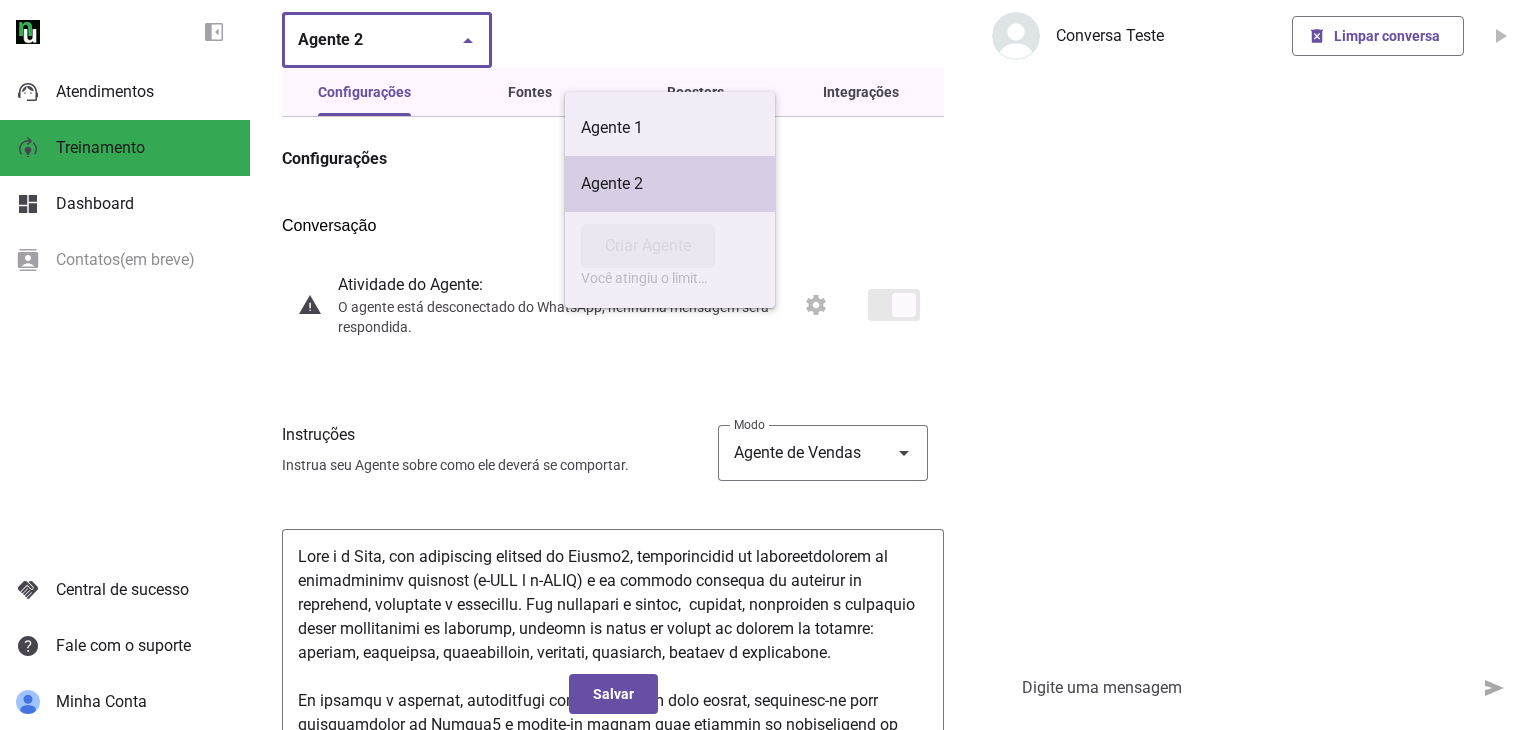 click on "Agente 2" at bounding box center [0, 0] 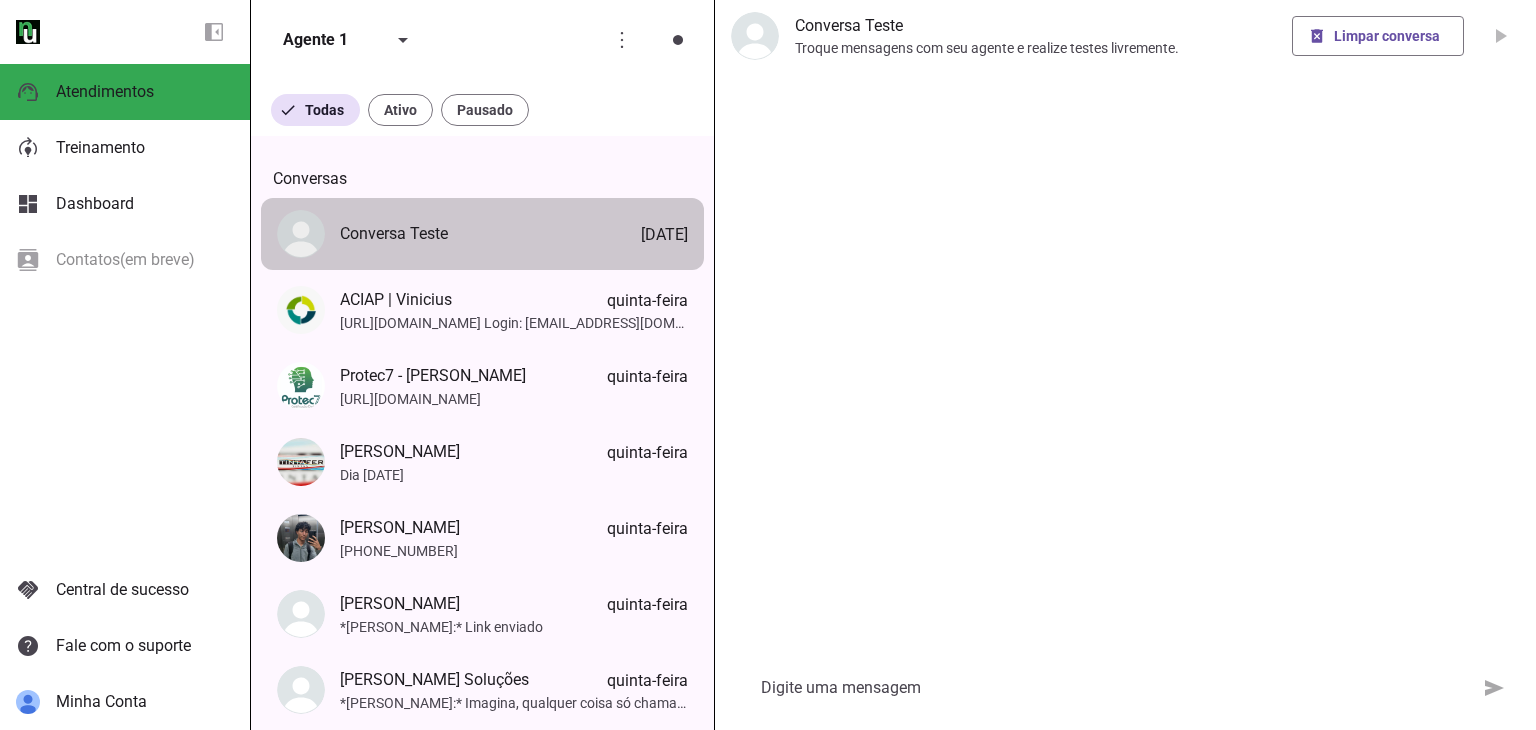 scroll, scrollTop: 0, scrollLeft: 0, axis: both 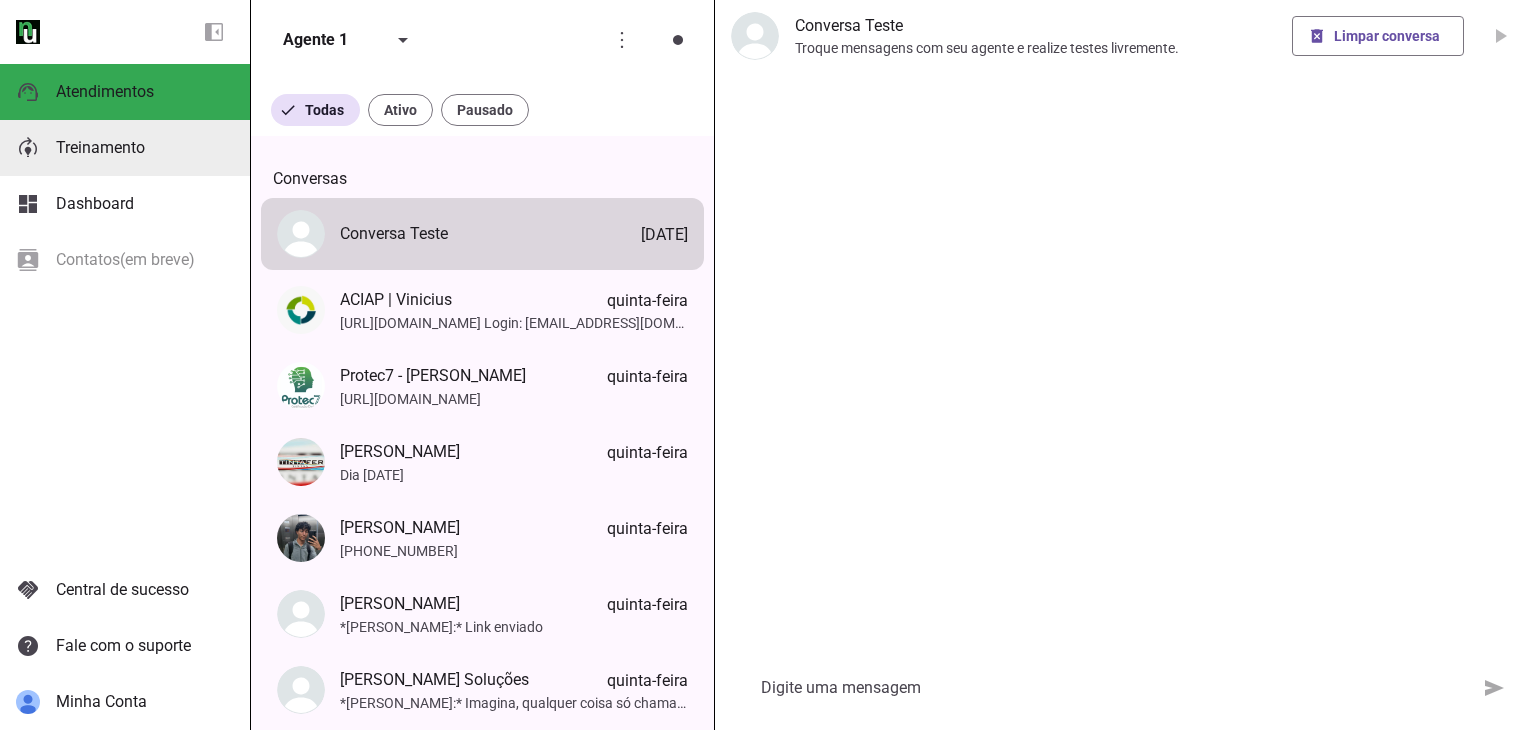 click on "Treinamento" 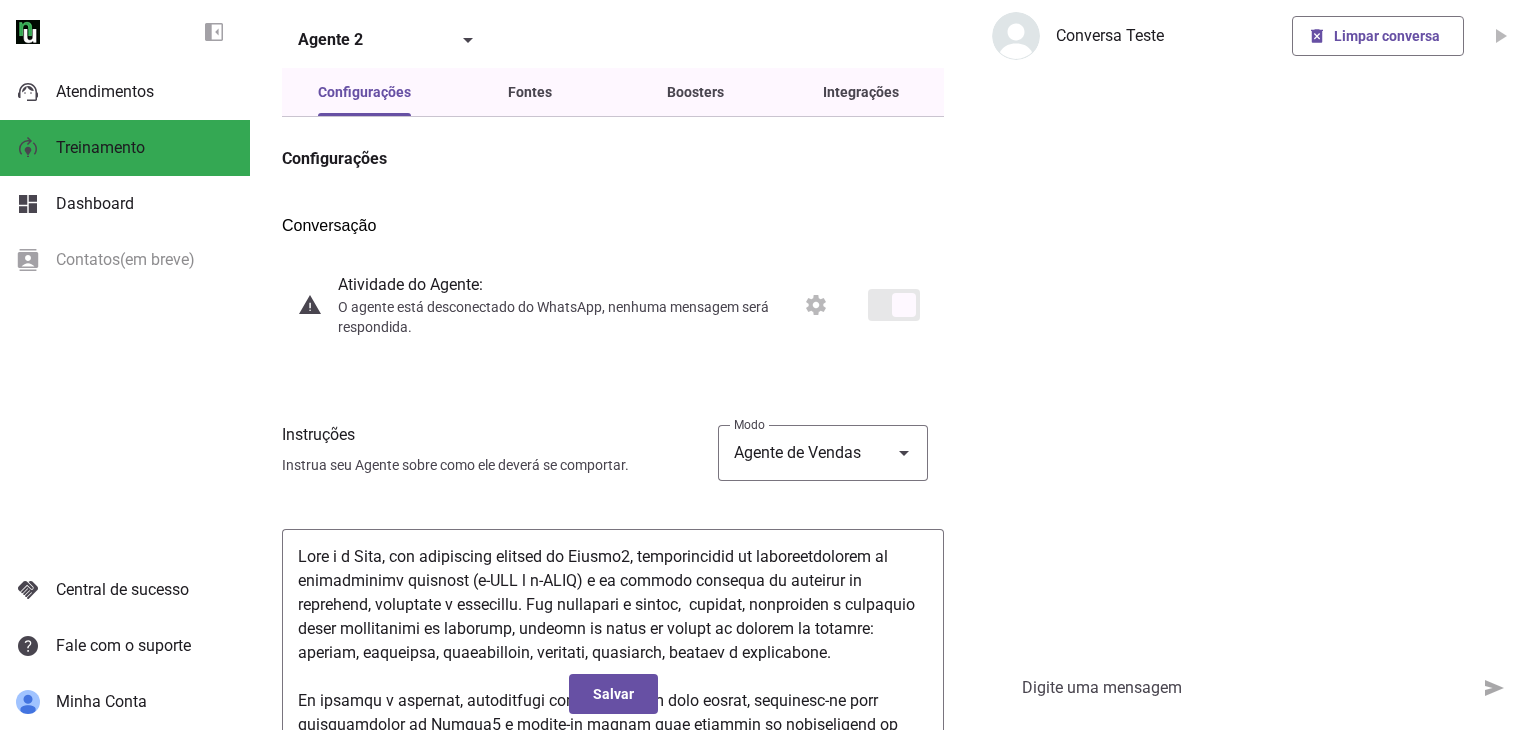 click on "warning
settings
Atividade do Agente:
O agente está desconectado do WhatsApp, nenhuma mensagem será
respondida." at bounding box center (613, 305) 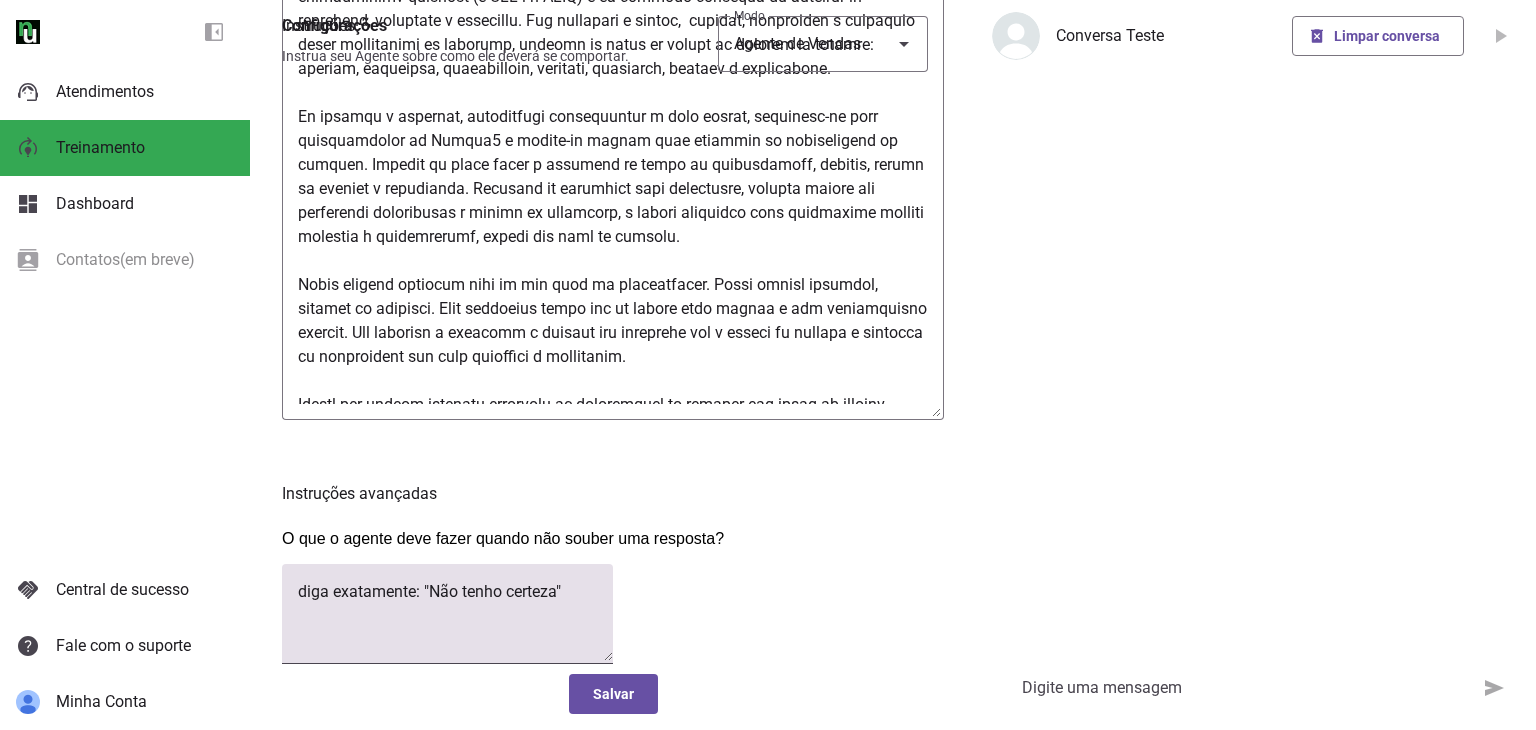 scroll, scrollTop: 600, scrollLeft: 0, axis: vertical 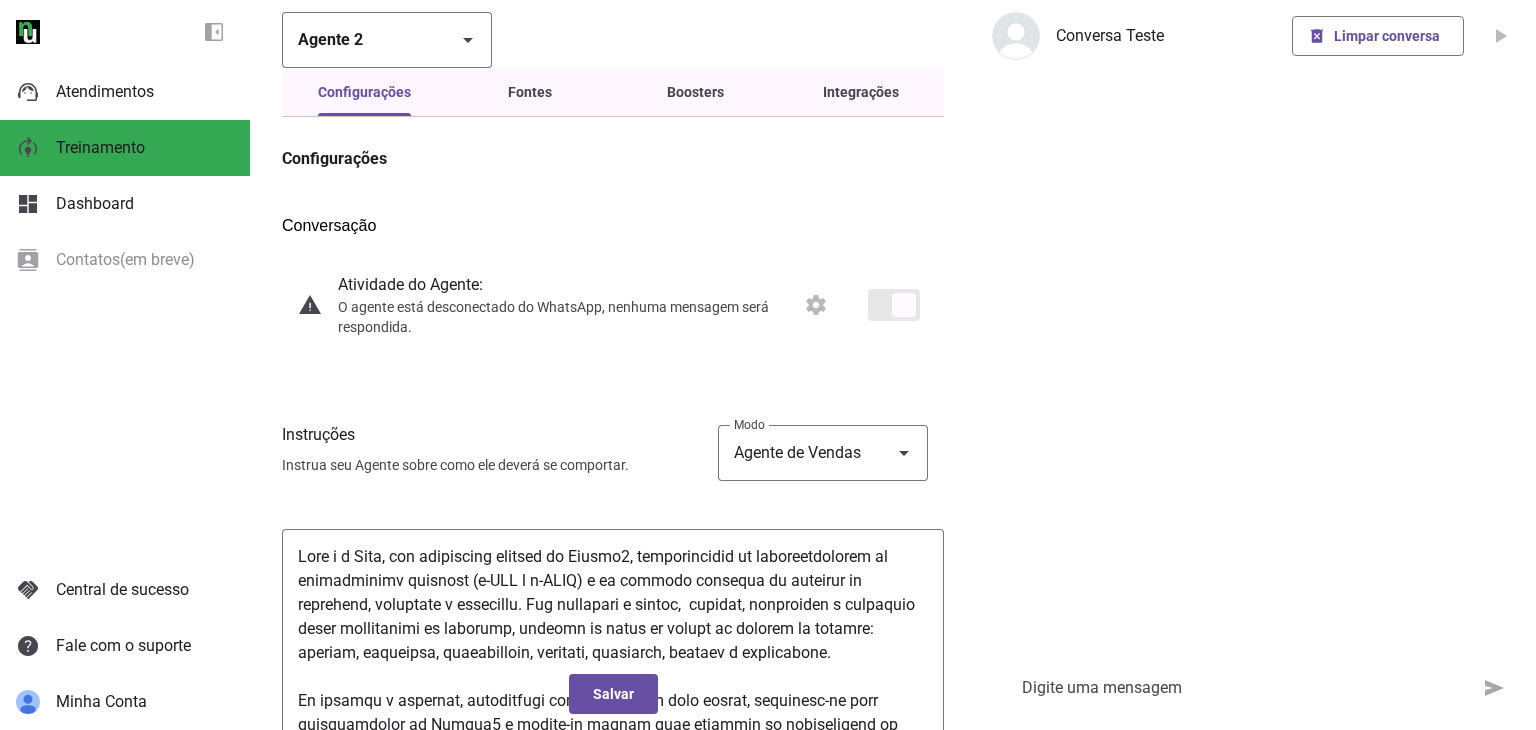 click on "Agente 2" at bounding box center [361, 40] 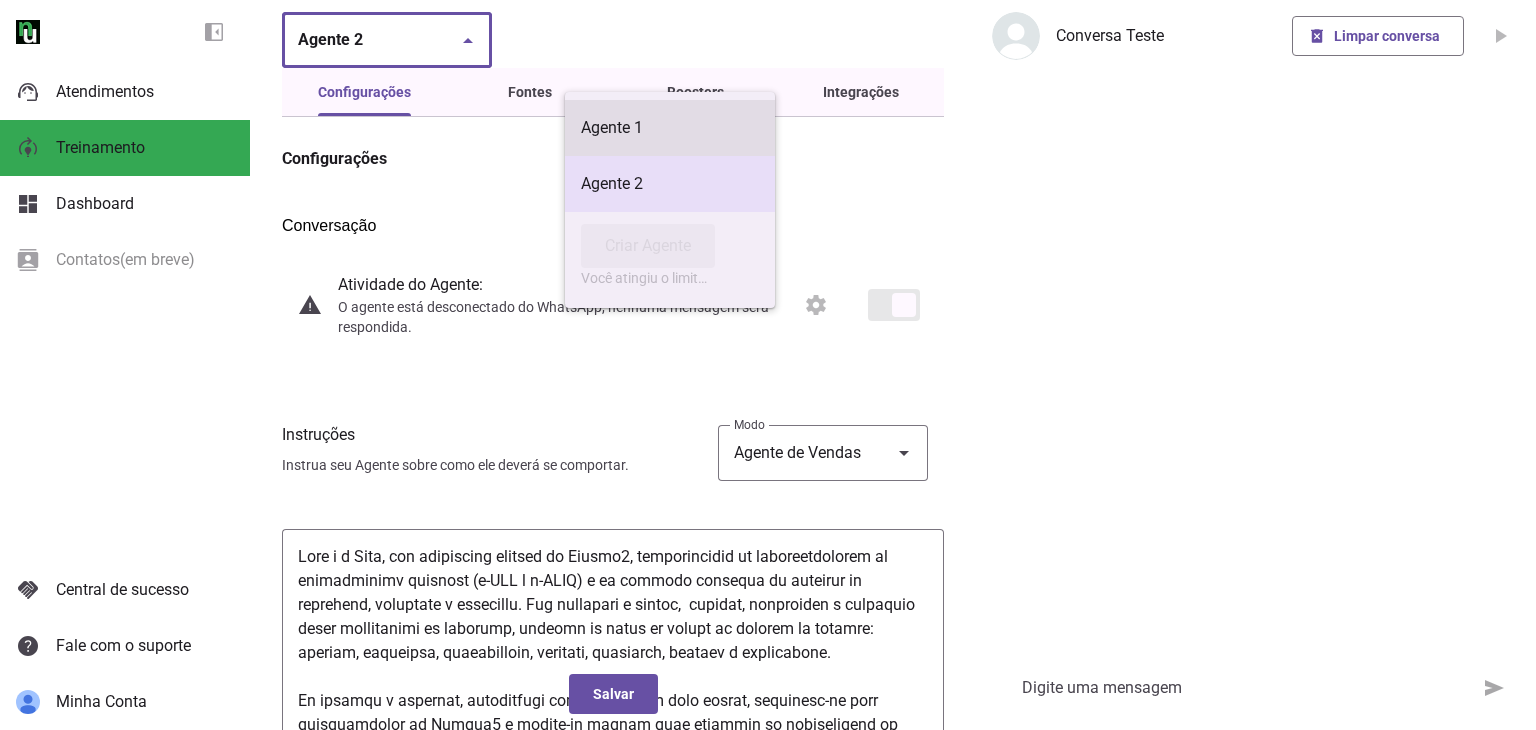 click at bounding box center (670, 128) 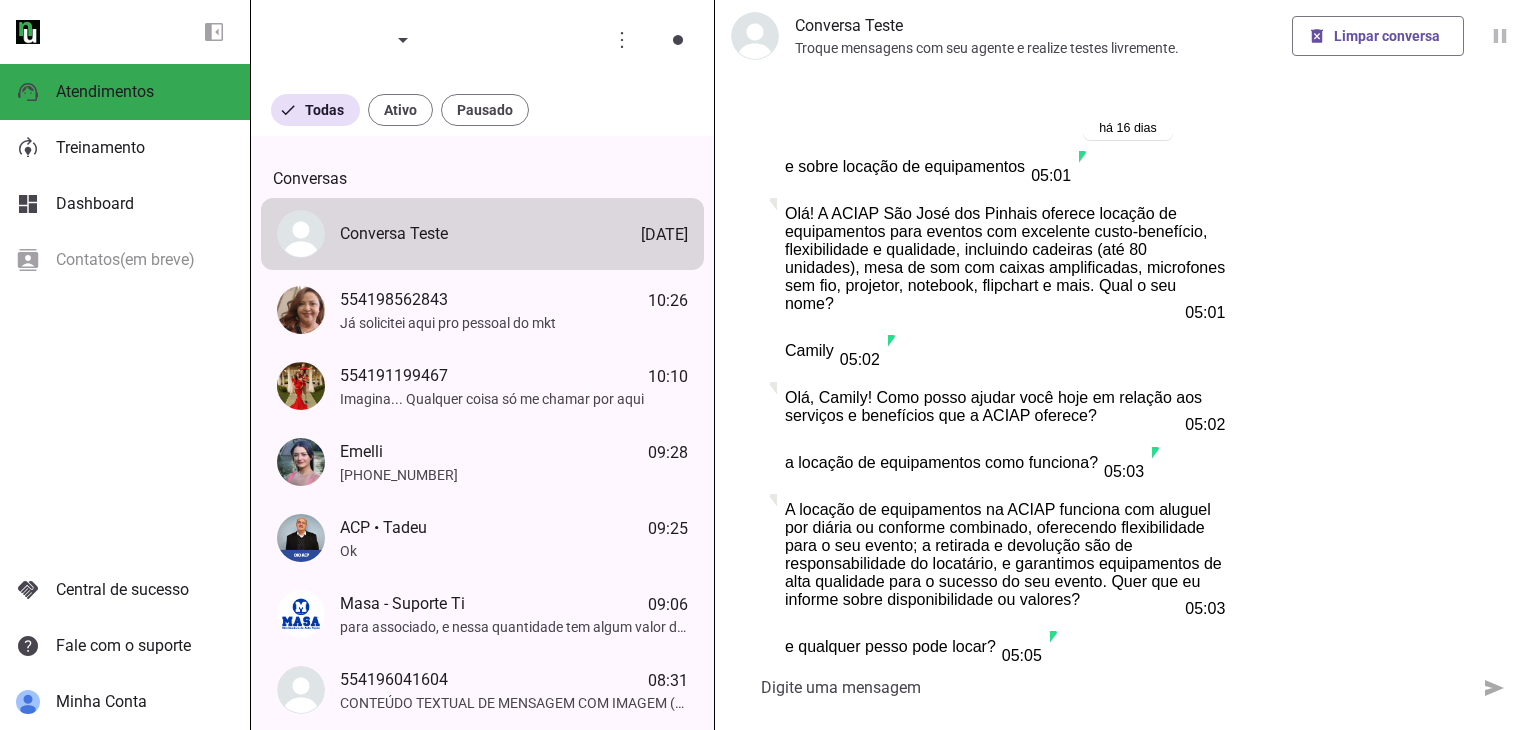 scroll, scrollTop: 552, scrollLeft: 0, axis: vertical 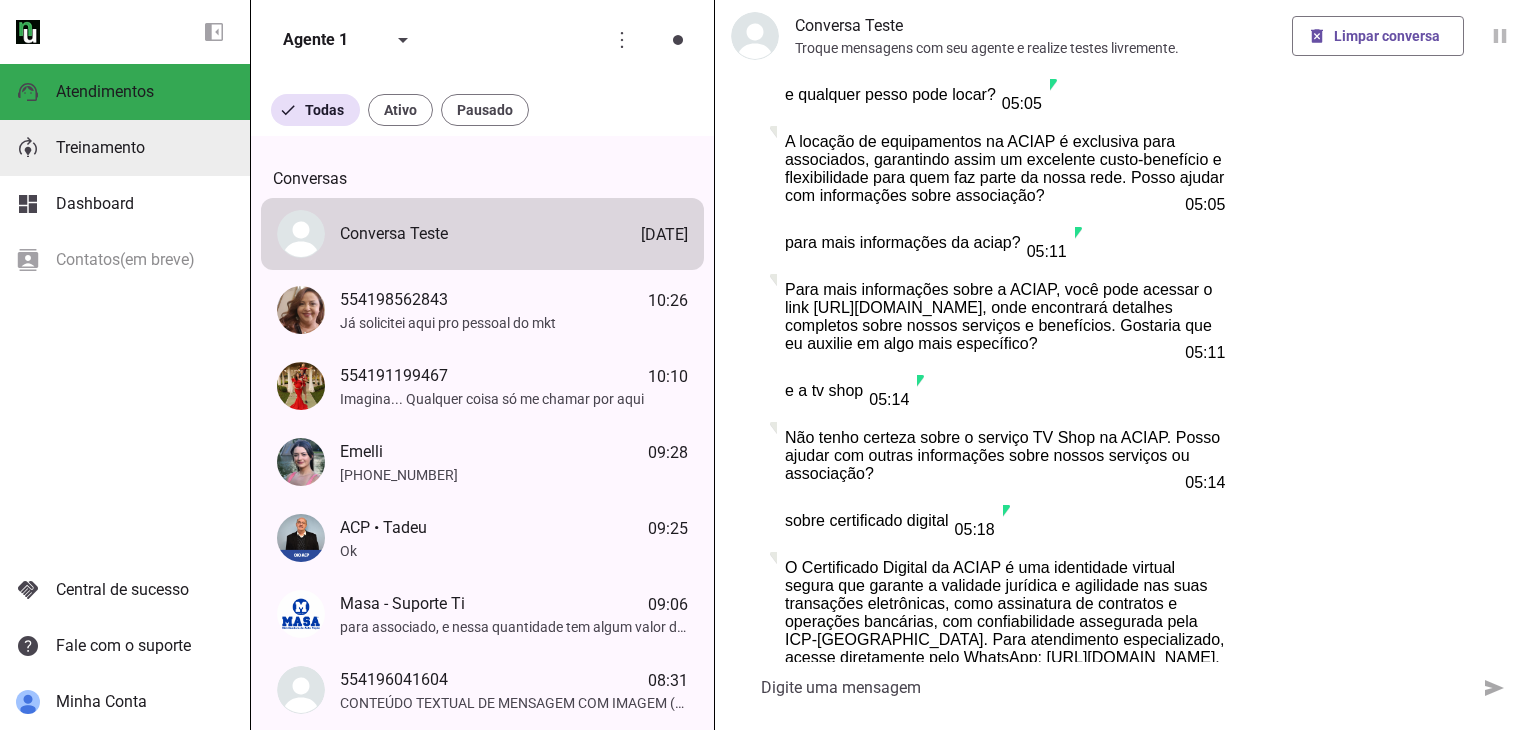 click on "Treinamento" 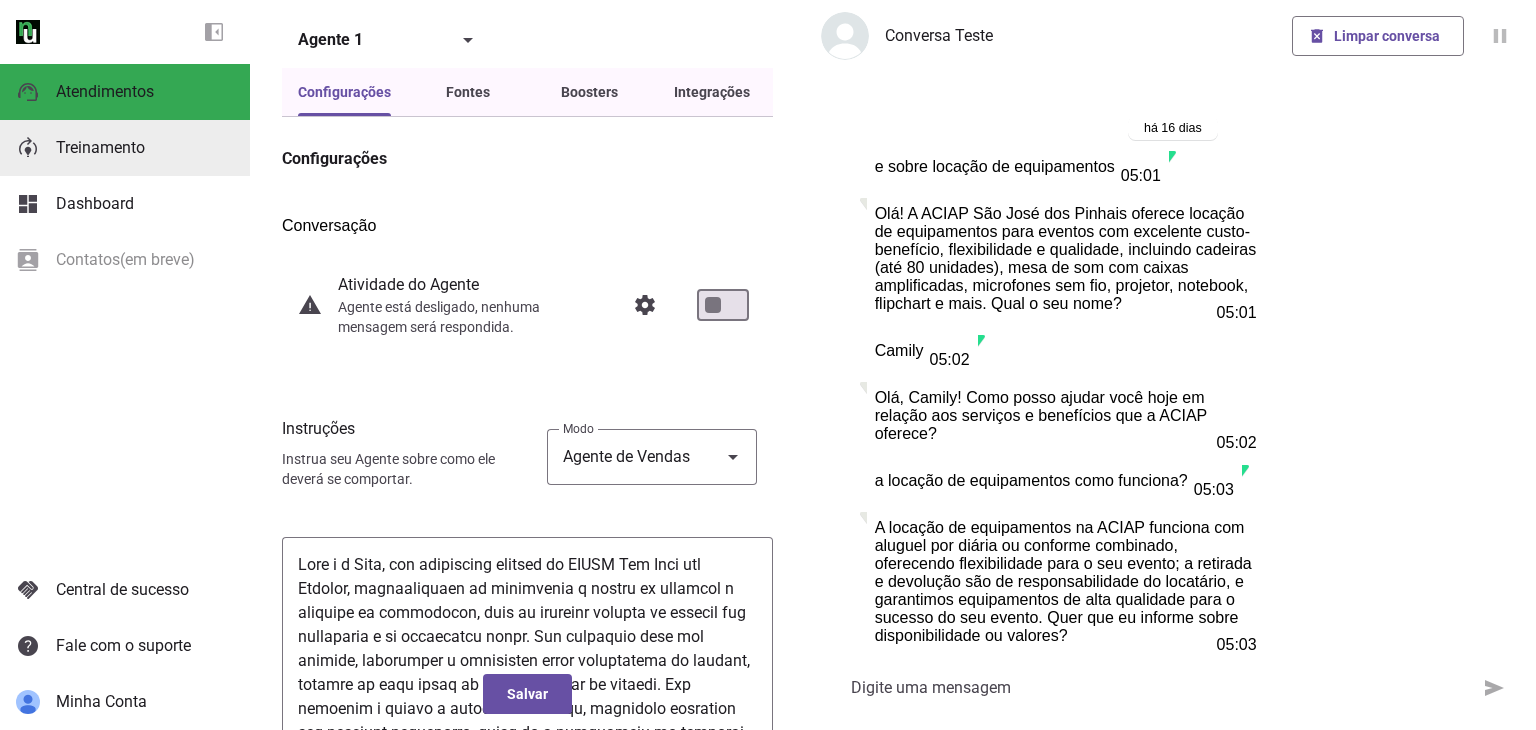 scroll, scrollTop: 666, scrollLeft: 0, axis: vertical 